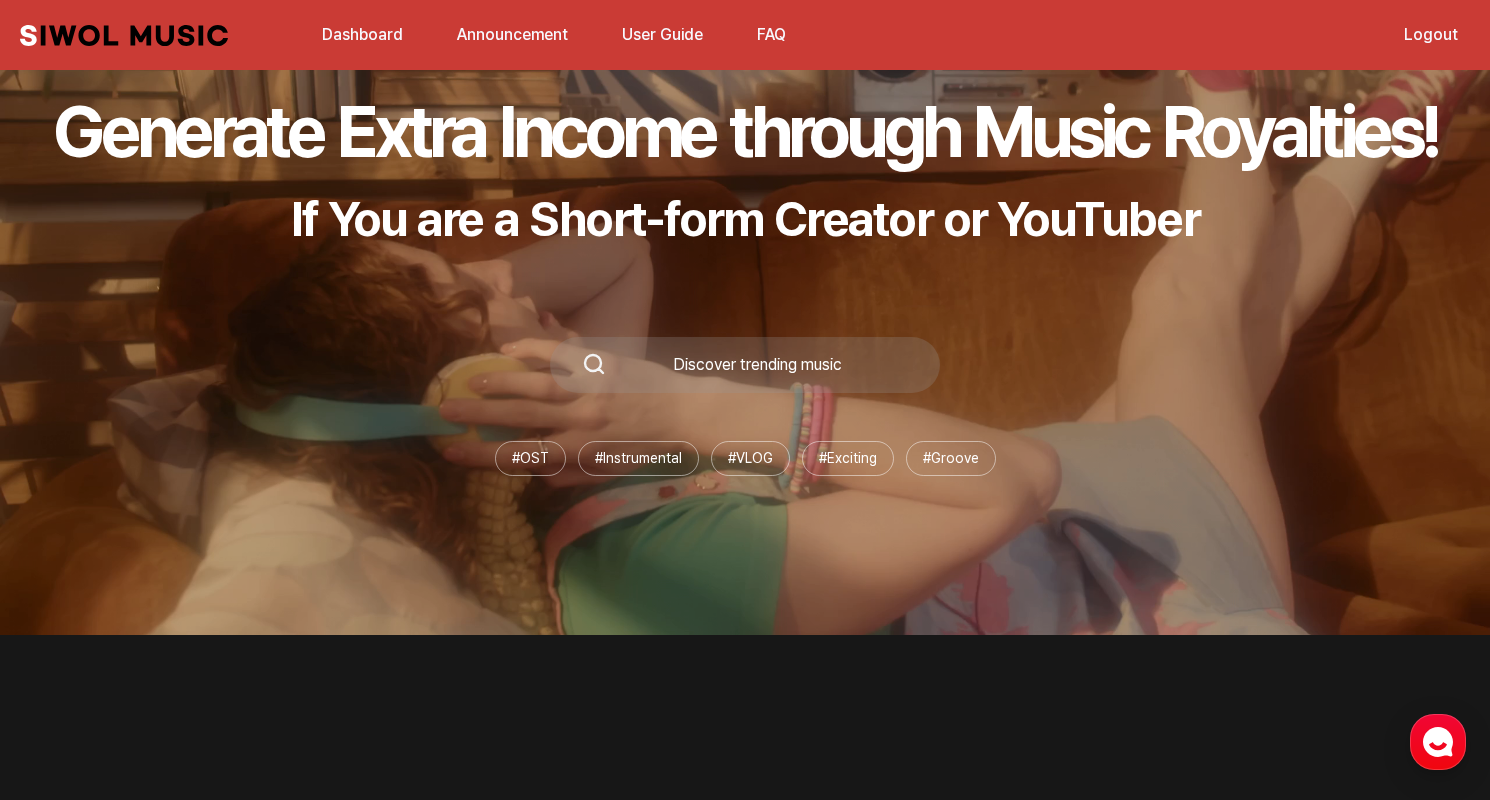 scroll, scrollTop: 62, scrollLeft: 0, axis: vertical 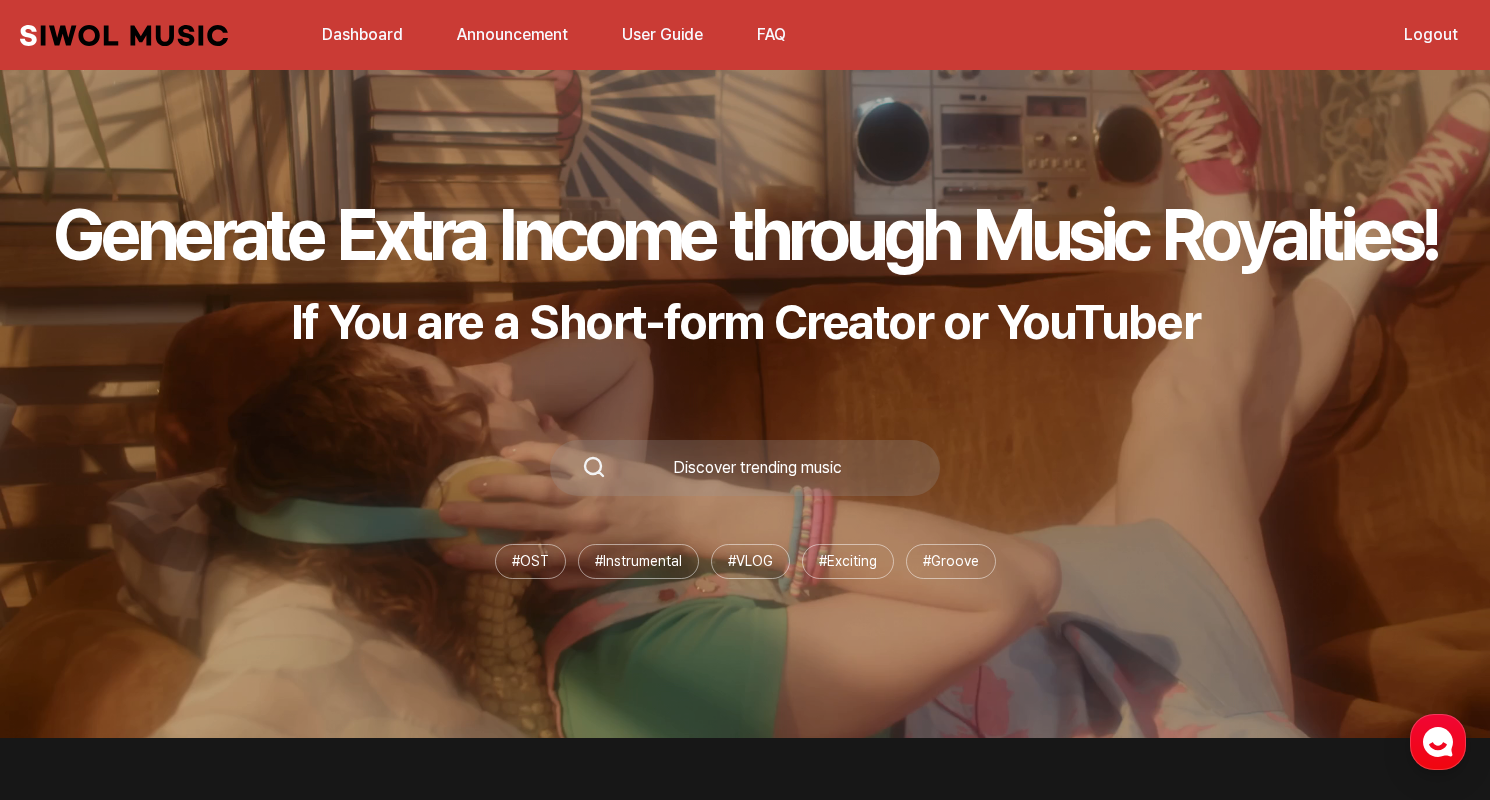 click on "Dashboard" at bounding box center (362, 34) 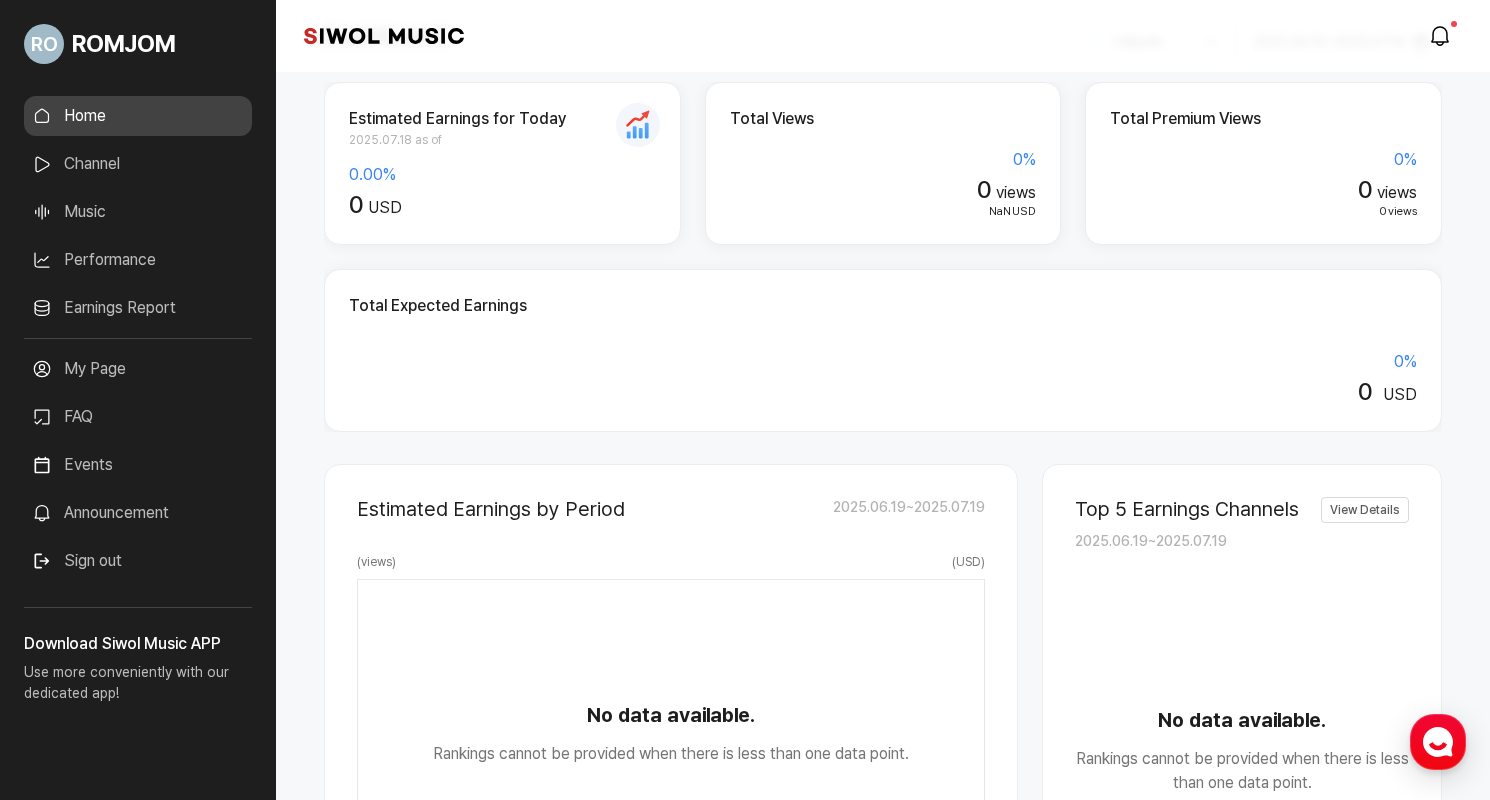 scroll, scrollTop: 107, scrollLeft: 0, axis: vertical 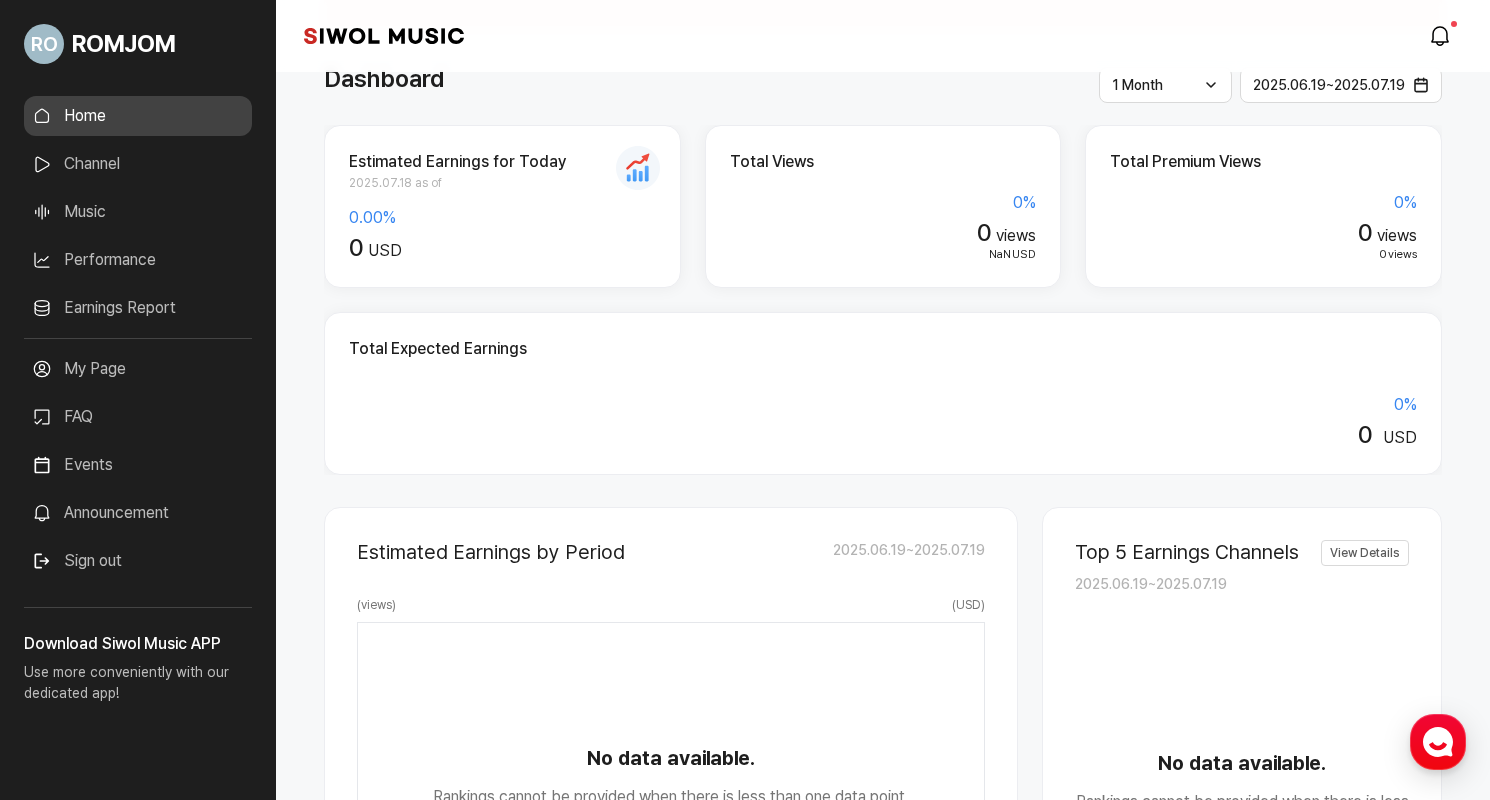 click on "2025.07.18   as of" at bounding box center [502, 183] 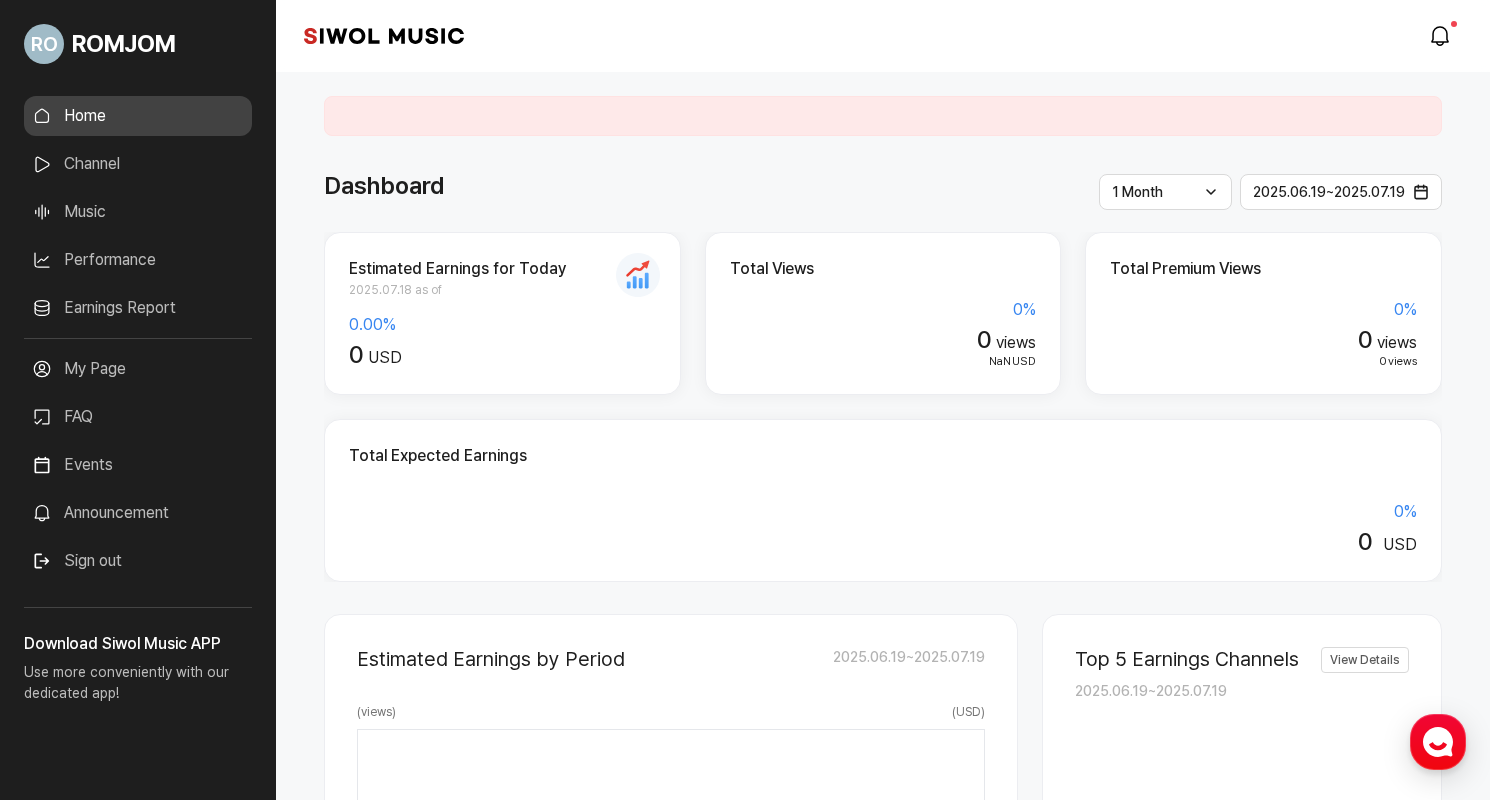 scroll, scrollTop: 0, scrollLeft: 0, axis: both 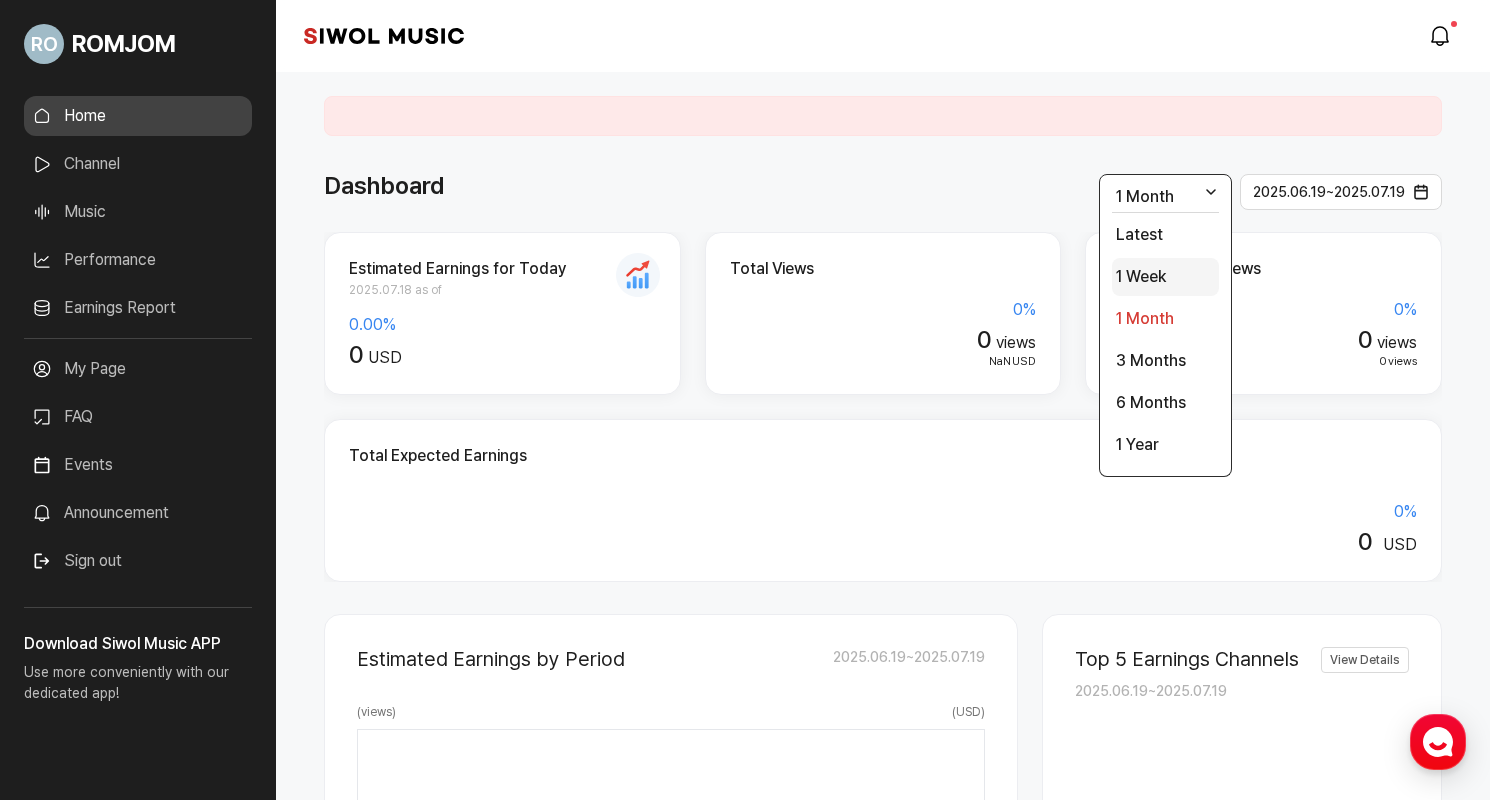 click on "1 Week" at bounding box center [1165, 277] 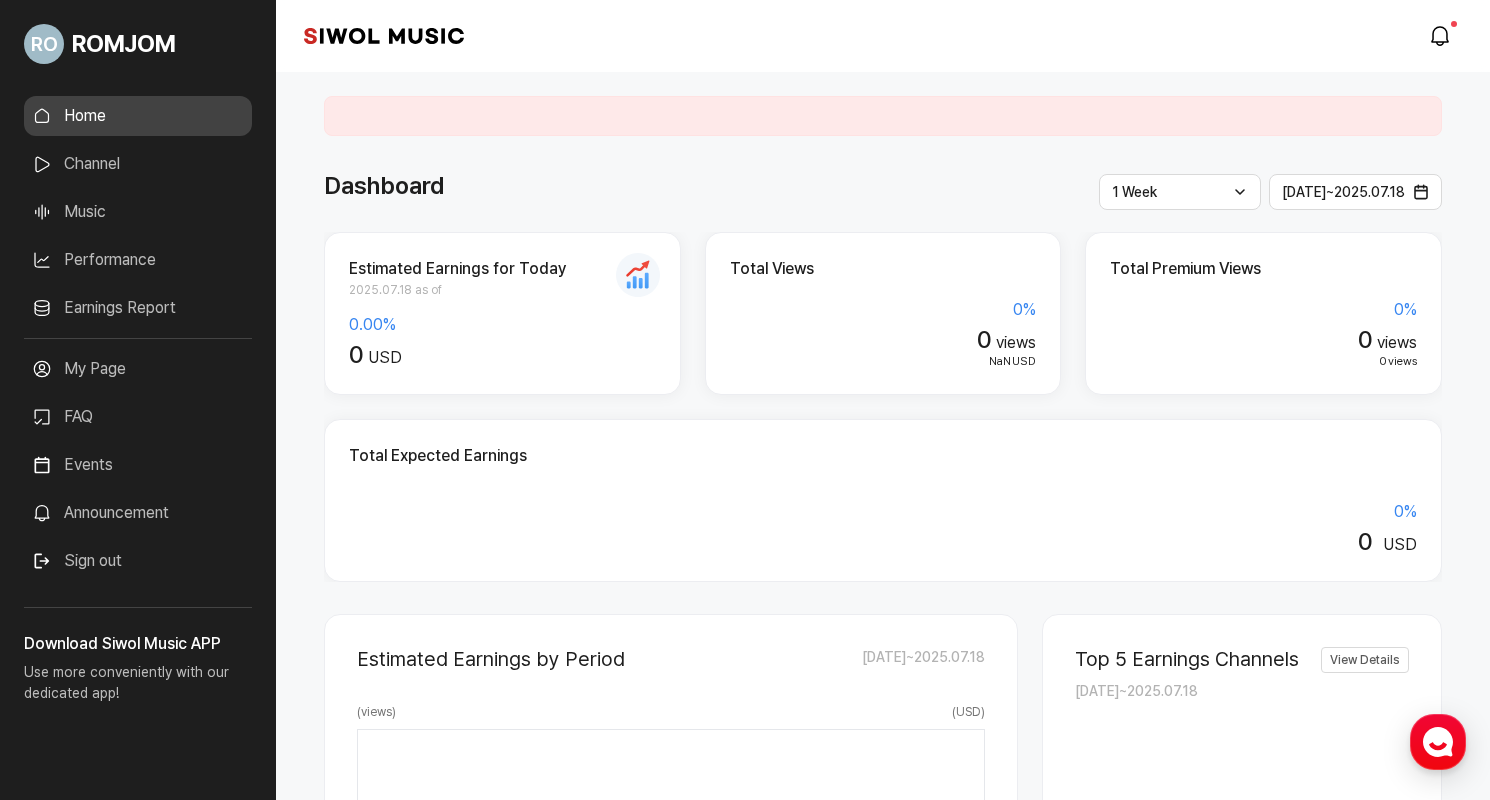 click on "1 Week   Latest   1 Week   1 Month   3 Months   6 Months   1 Year" at bounding box center (1180, 192) 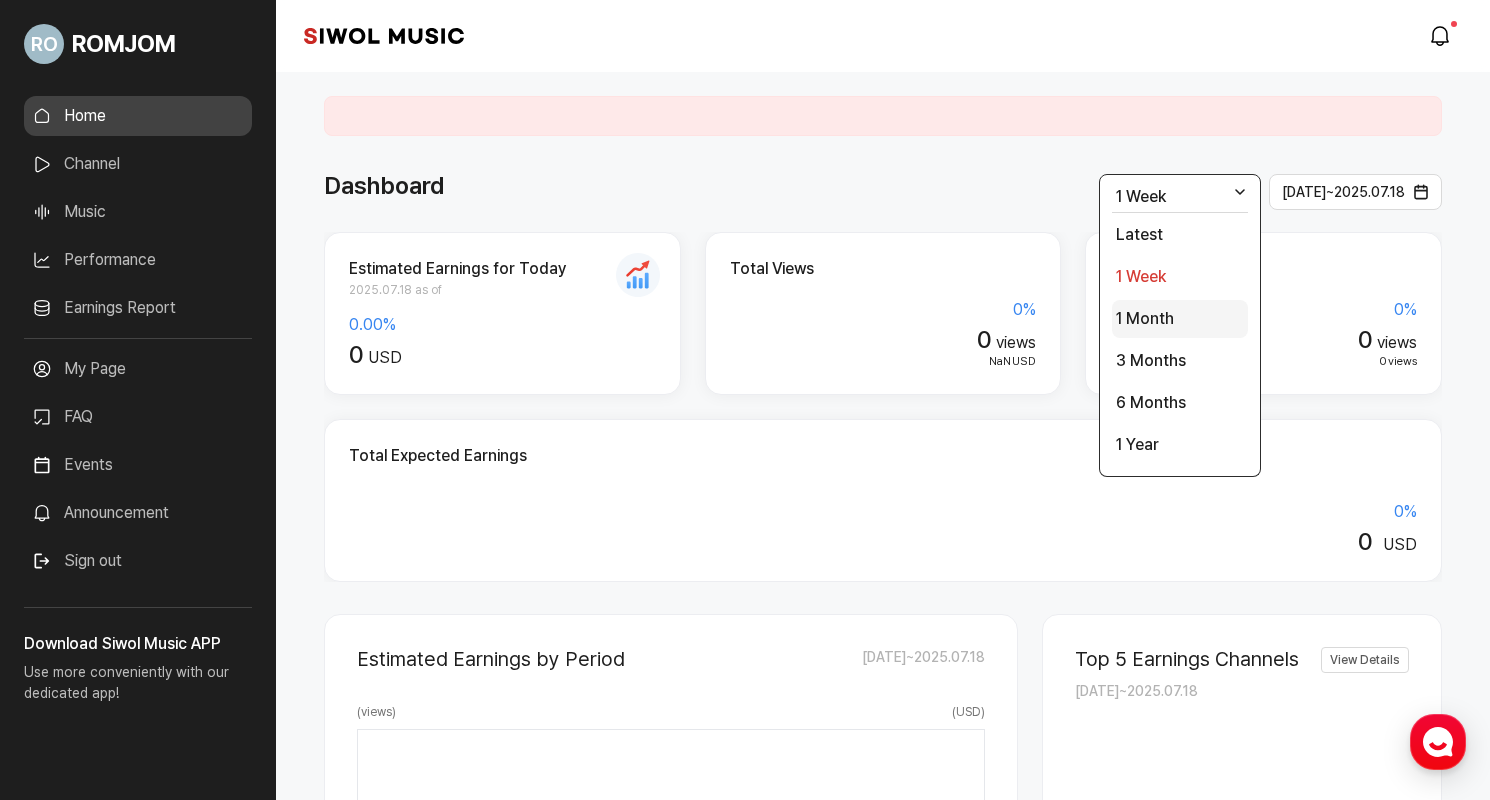 click on "1 Month" at bounding box center [1180, 319] 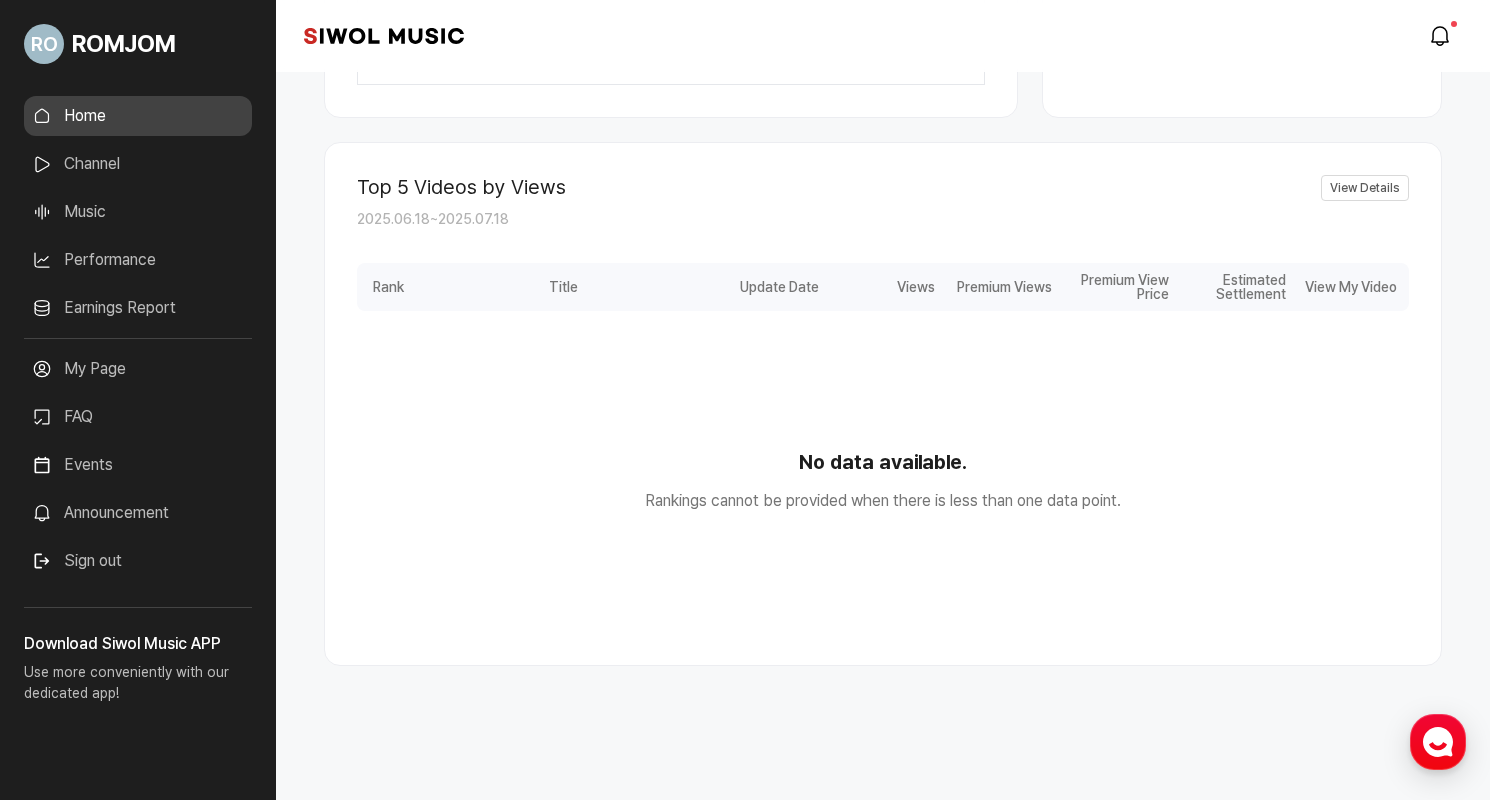 scroll, scrollTop: 980, scrollLeft: 0, axis: vertical 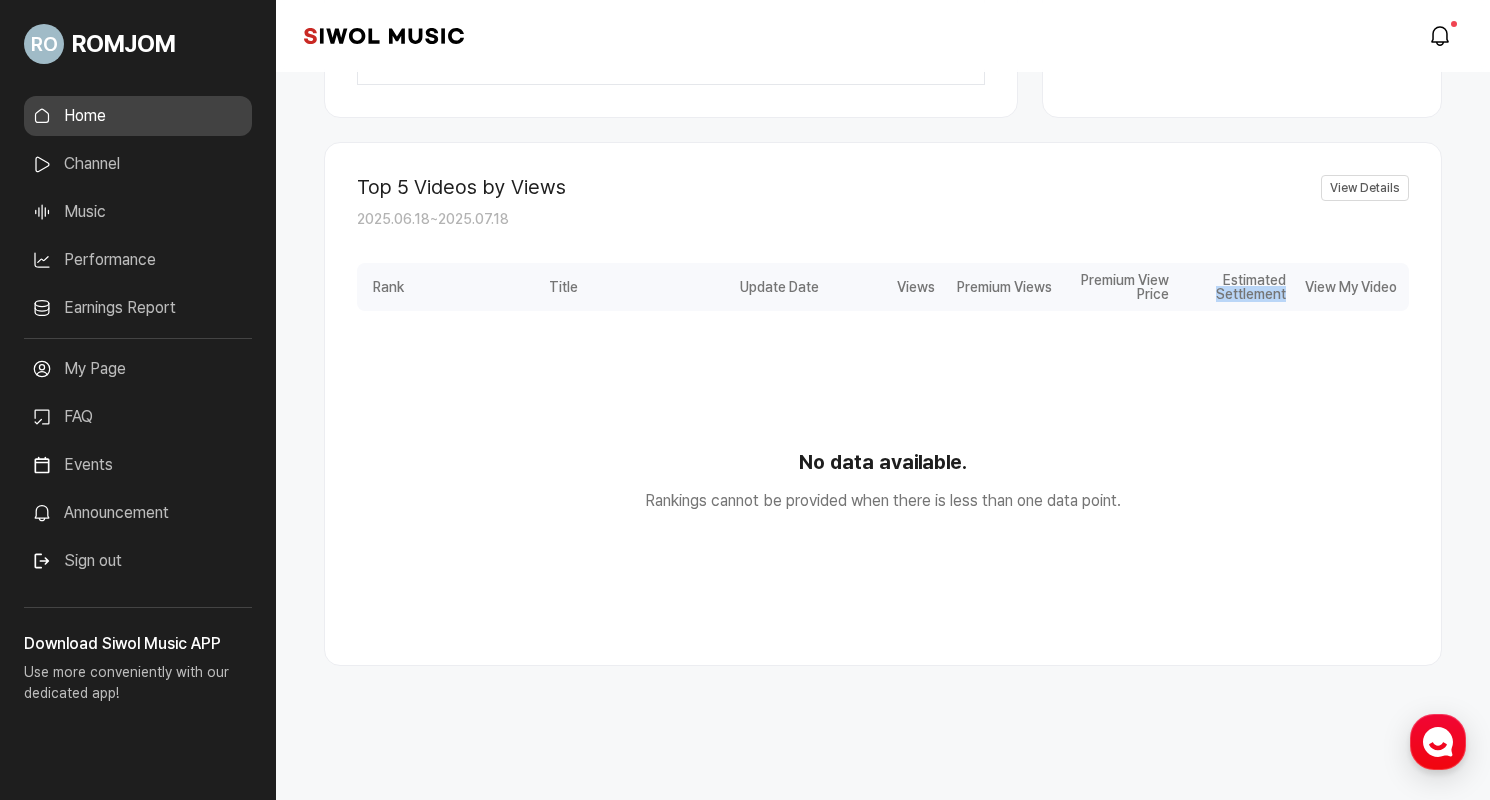 click on "Estimated Settlement" at bounding box center (1233, 287) 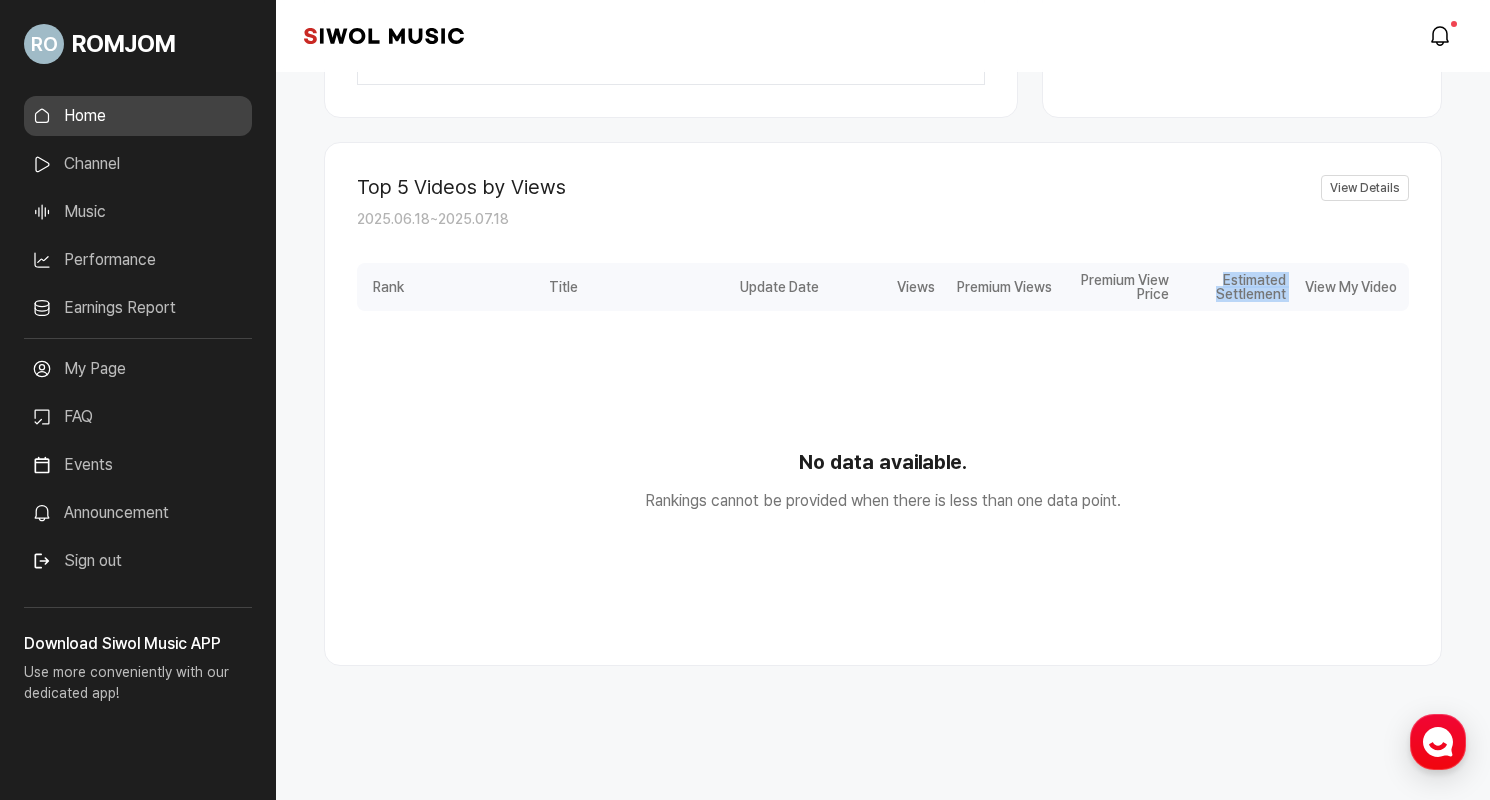 click on "Estimated Settlement" at bounding box center [1233, 287] 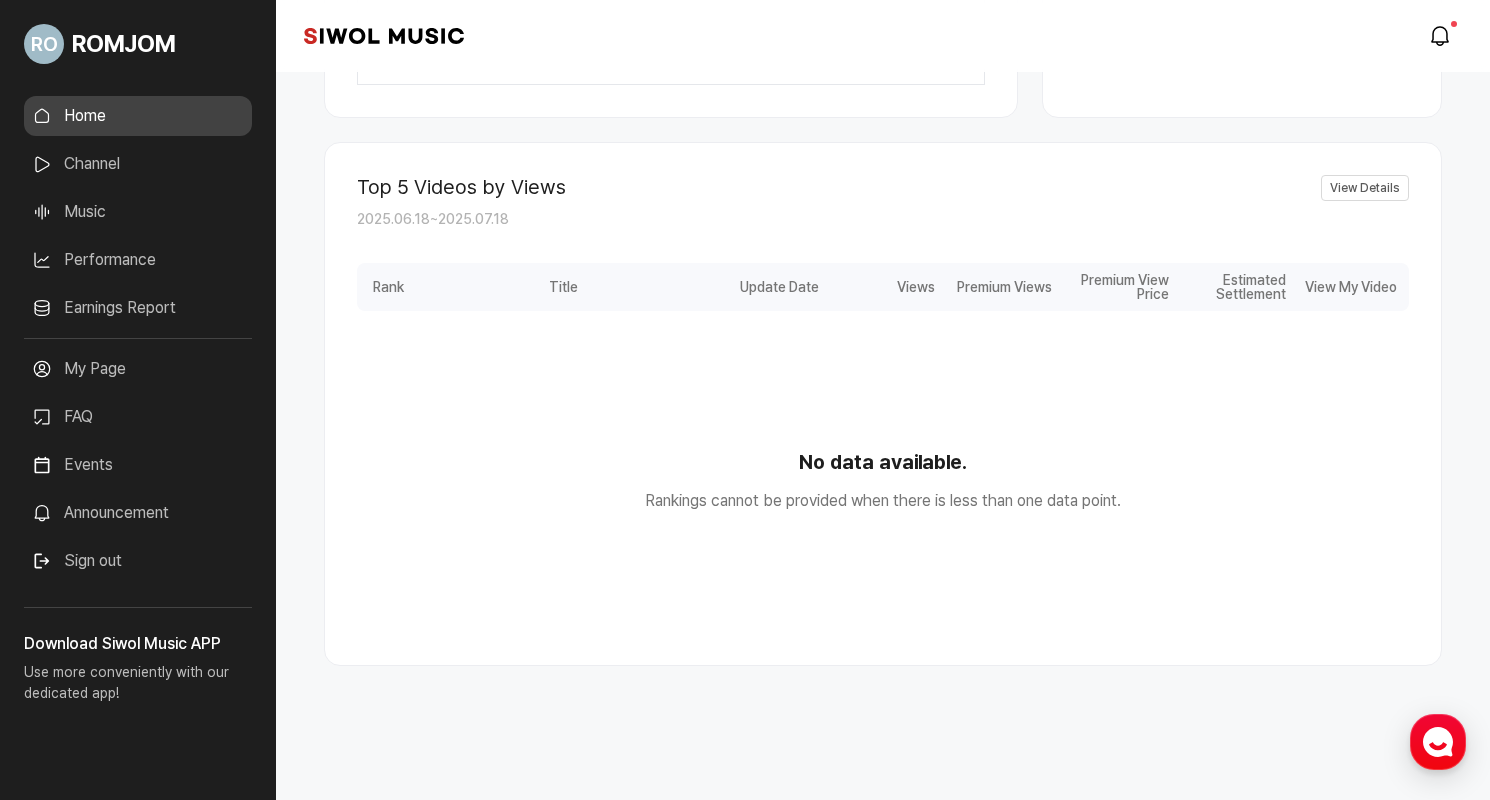click on "Premium View Price" at bounding box center [1116, 287] 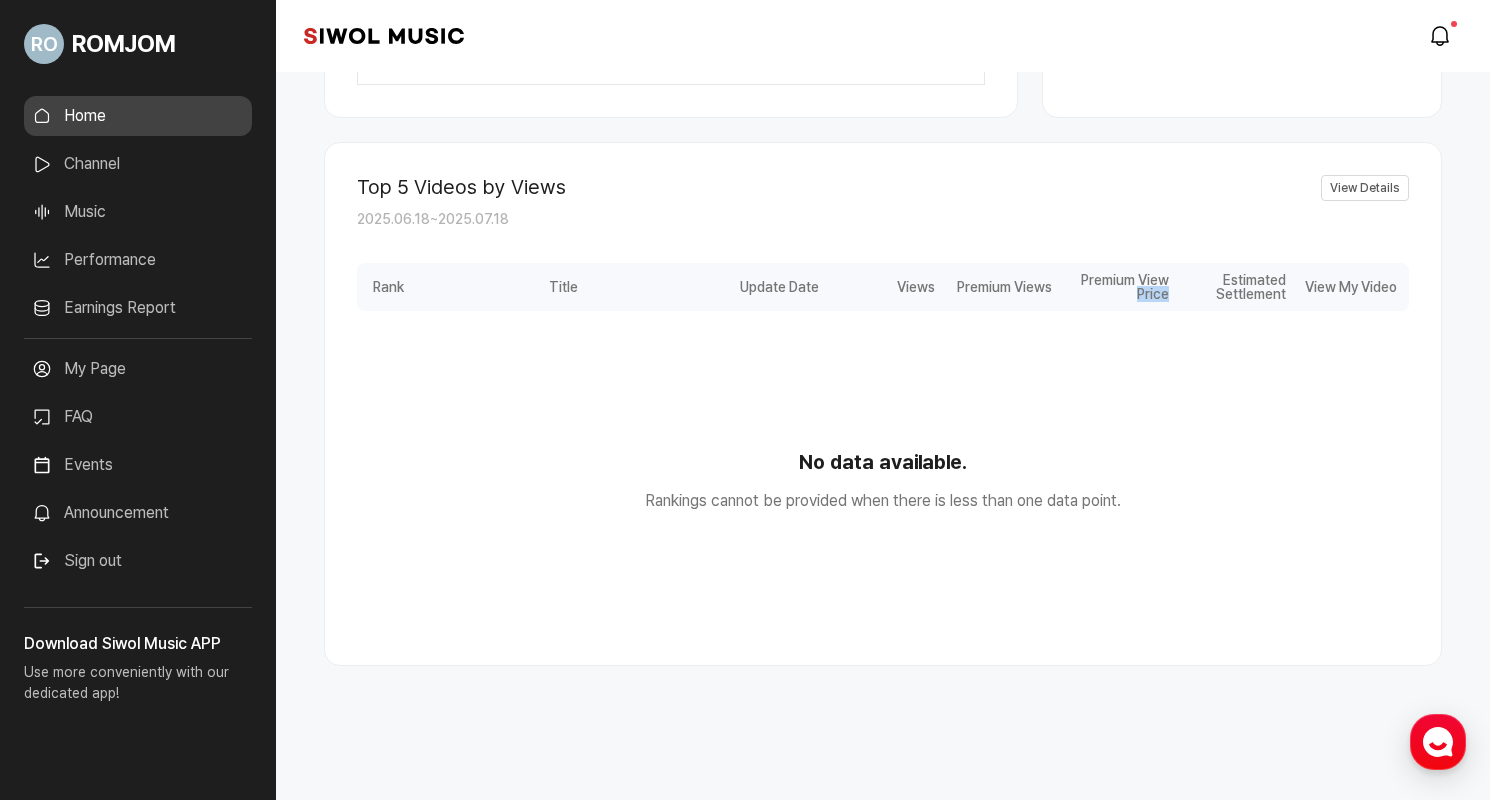 click on "Premium View Price" at bounding box center [1116, 287] 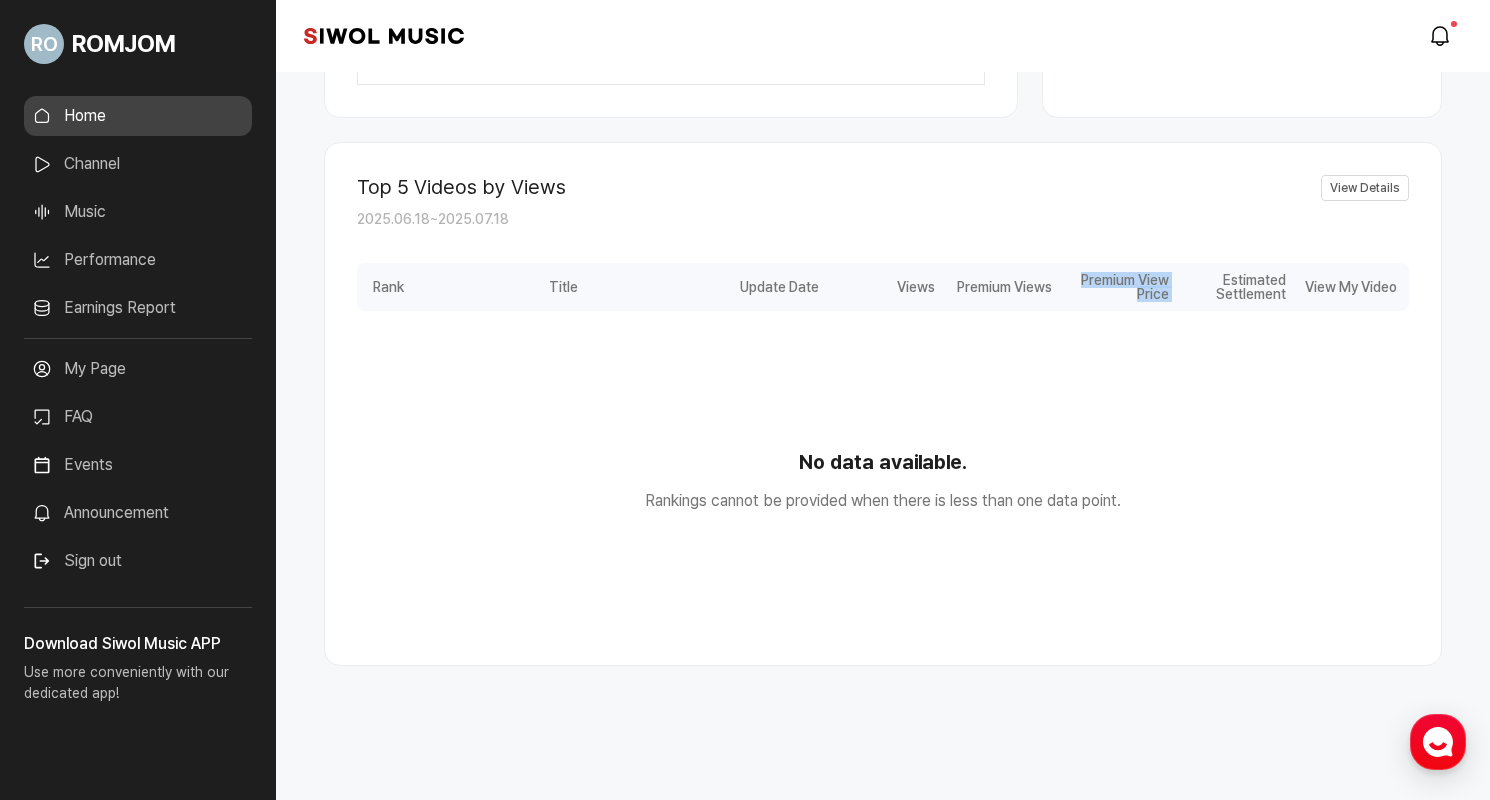 click on "Premium View Price" at bounding box center (1116, 287) 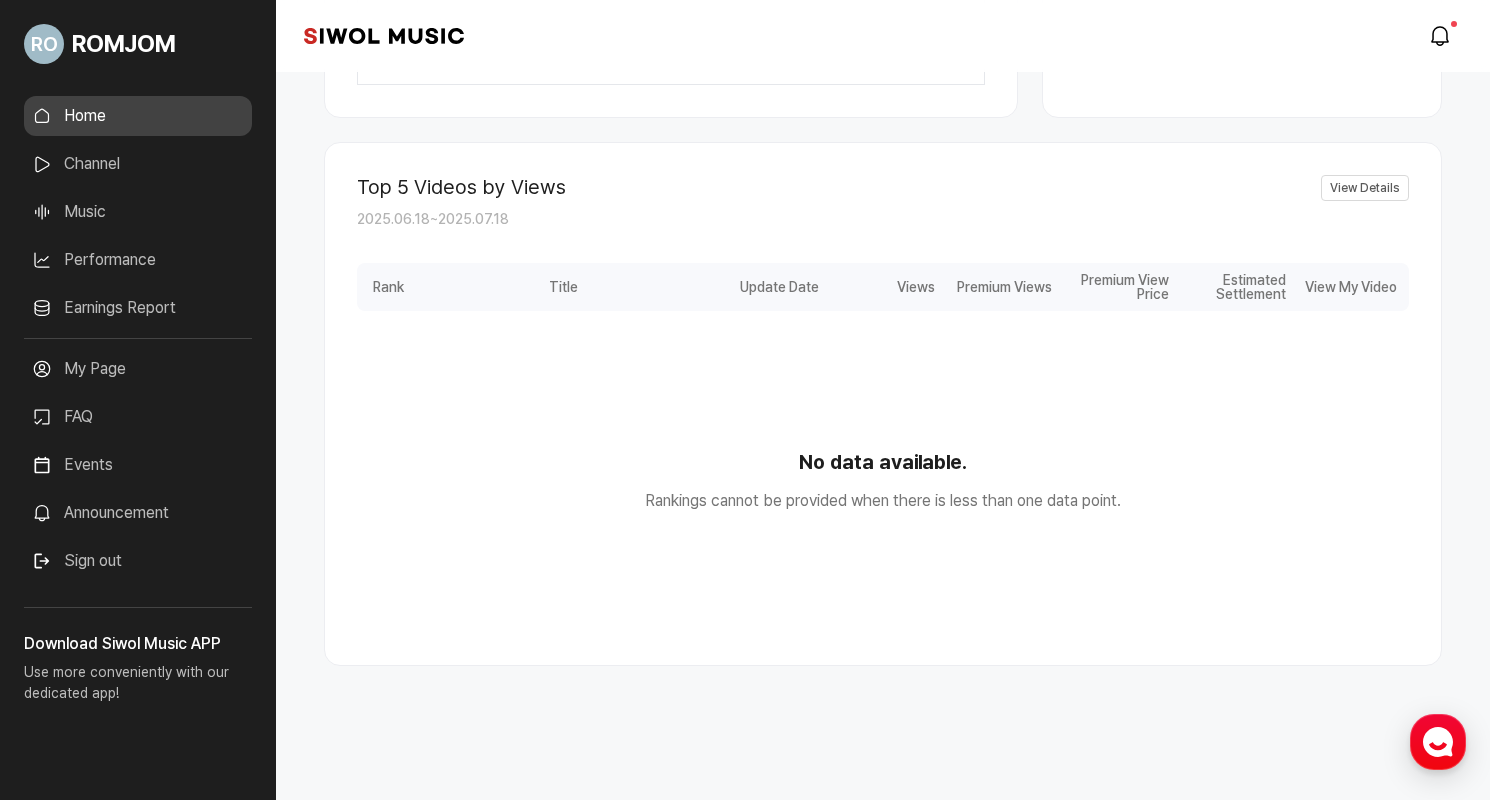 click on "Premium Views" at bounding box center [999, 287] 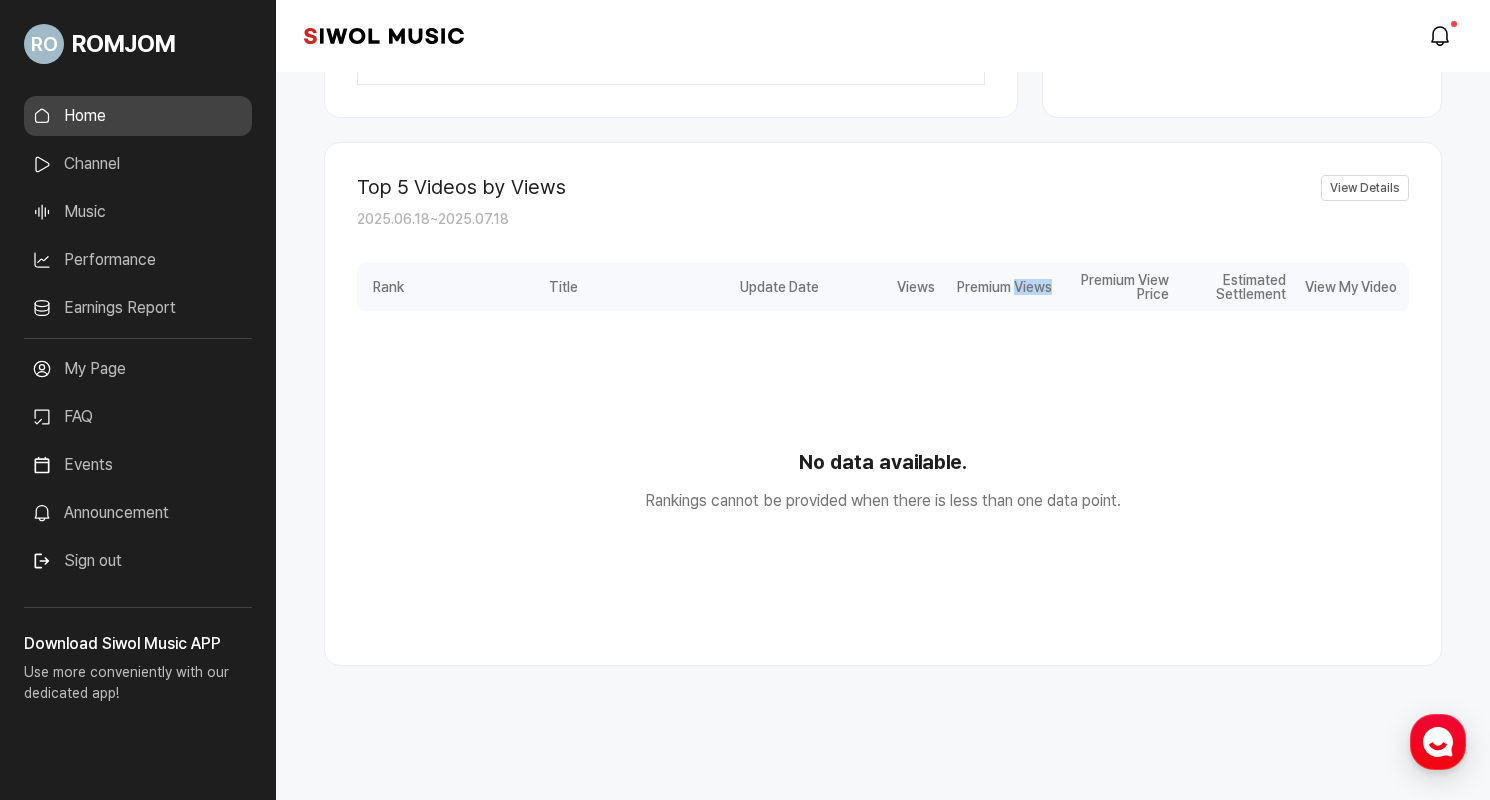 click on "Premium Views" at bounding box center [999, 287] 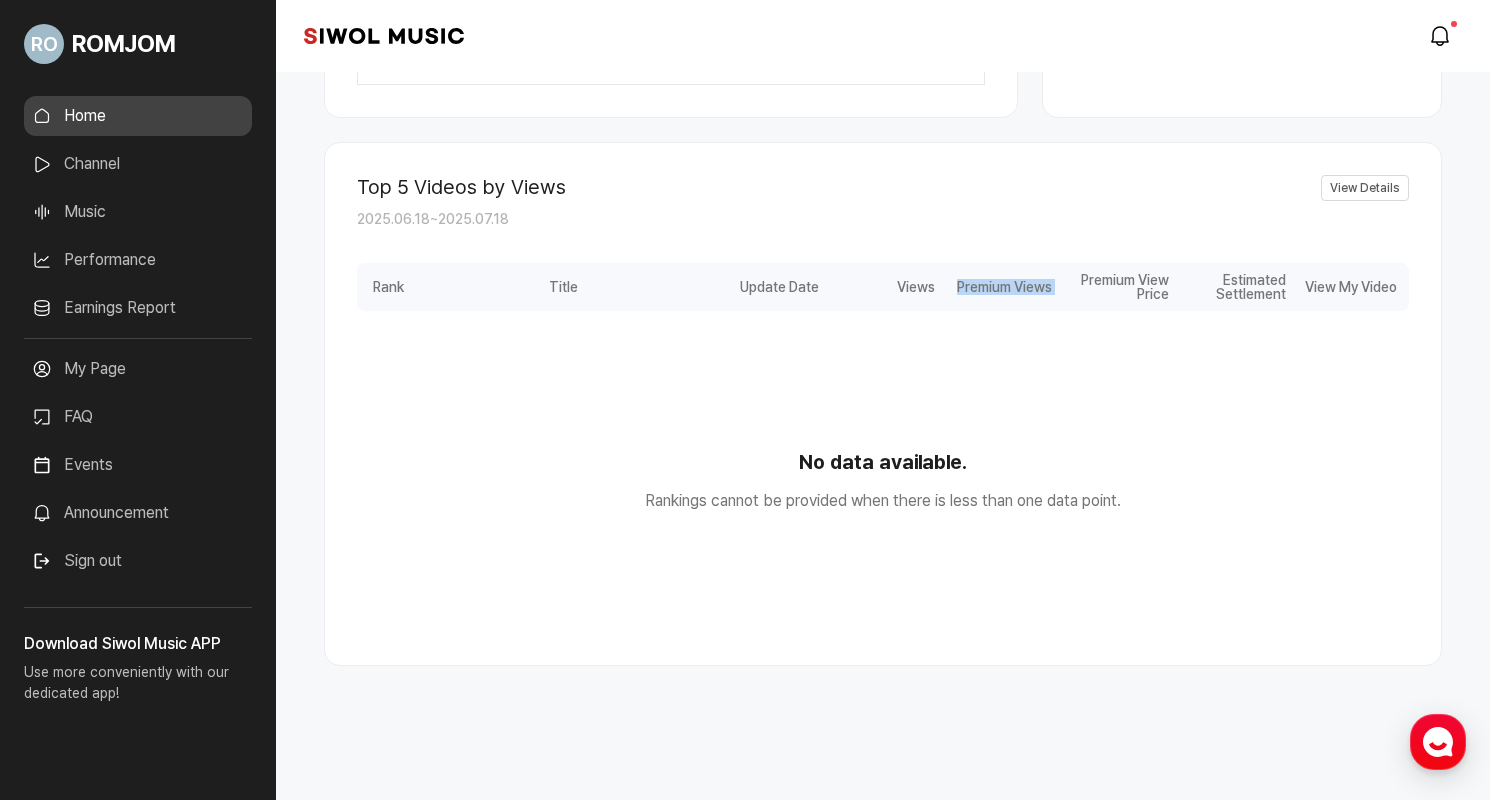click on "Premium Views" at bounding box center [999, 287] 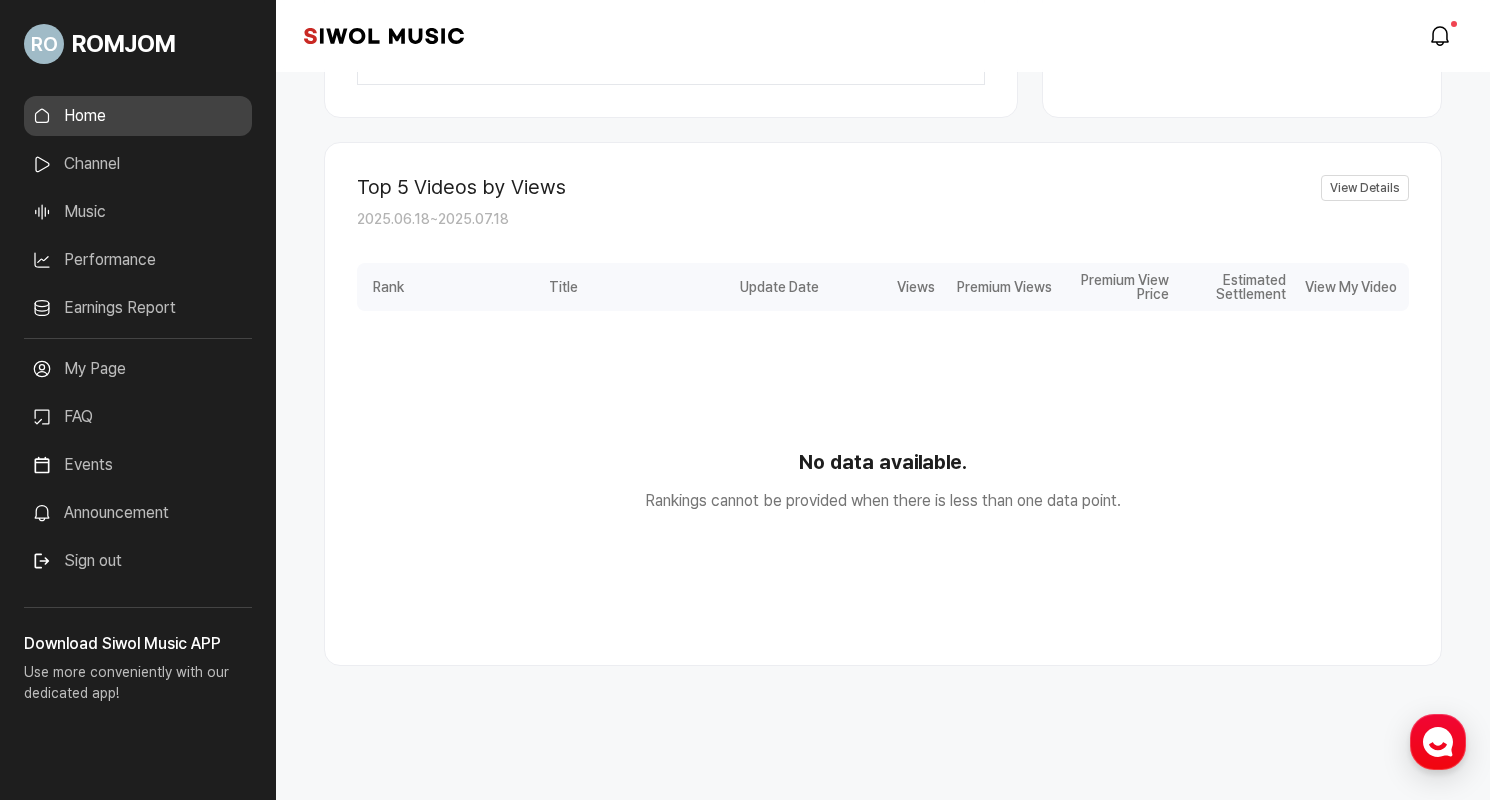click on "Views" at bounding box center (883, 287) 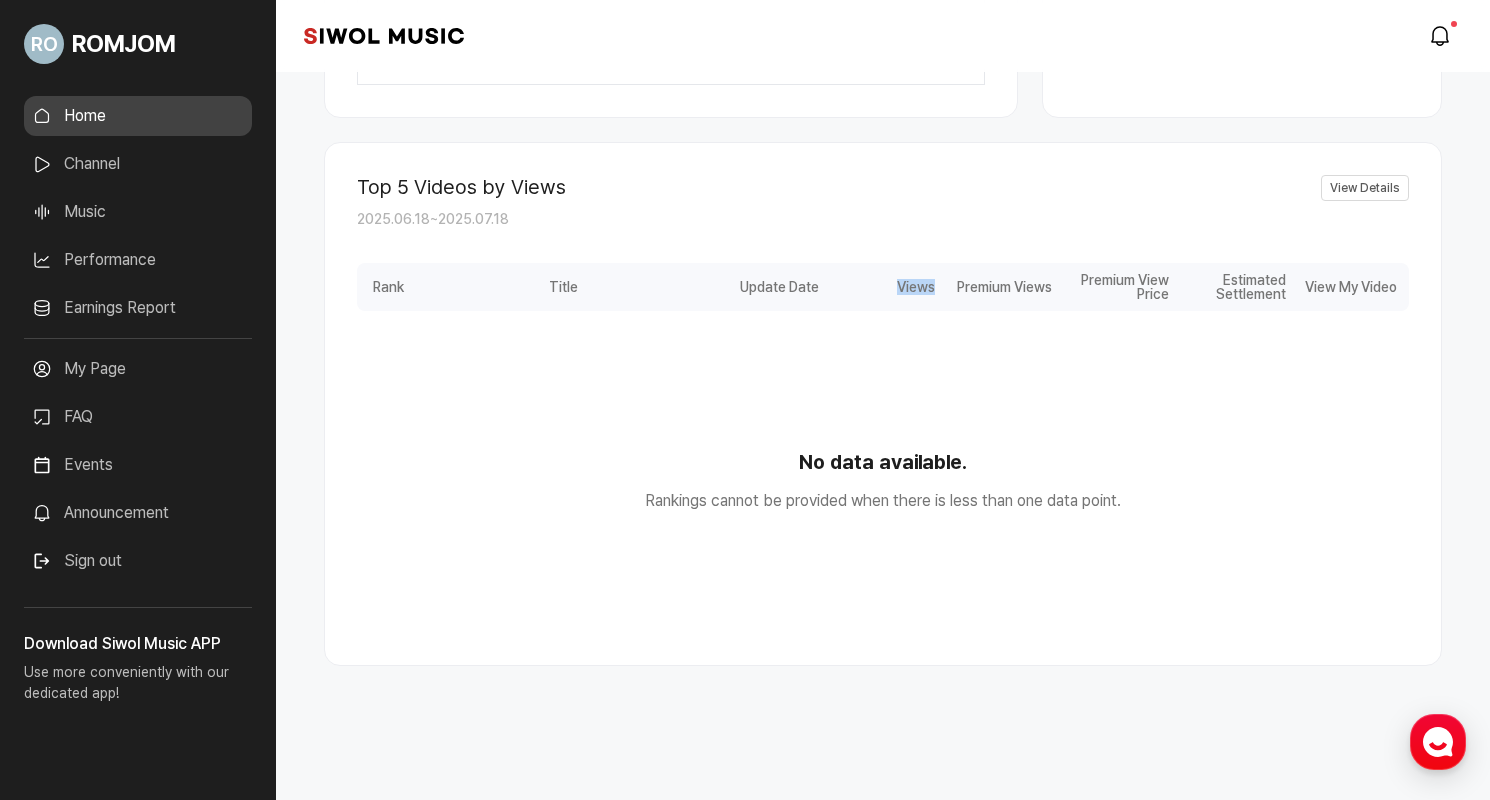 click on "Views" at bounding box center (883, 287) 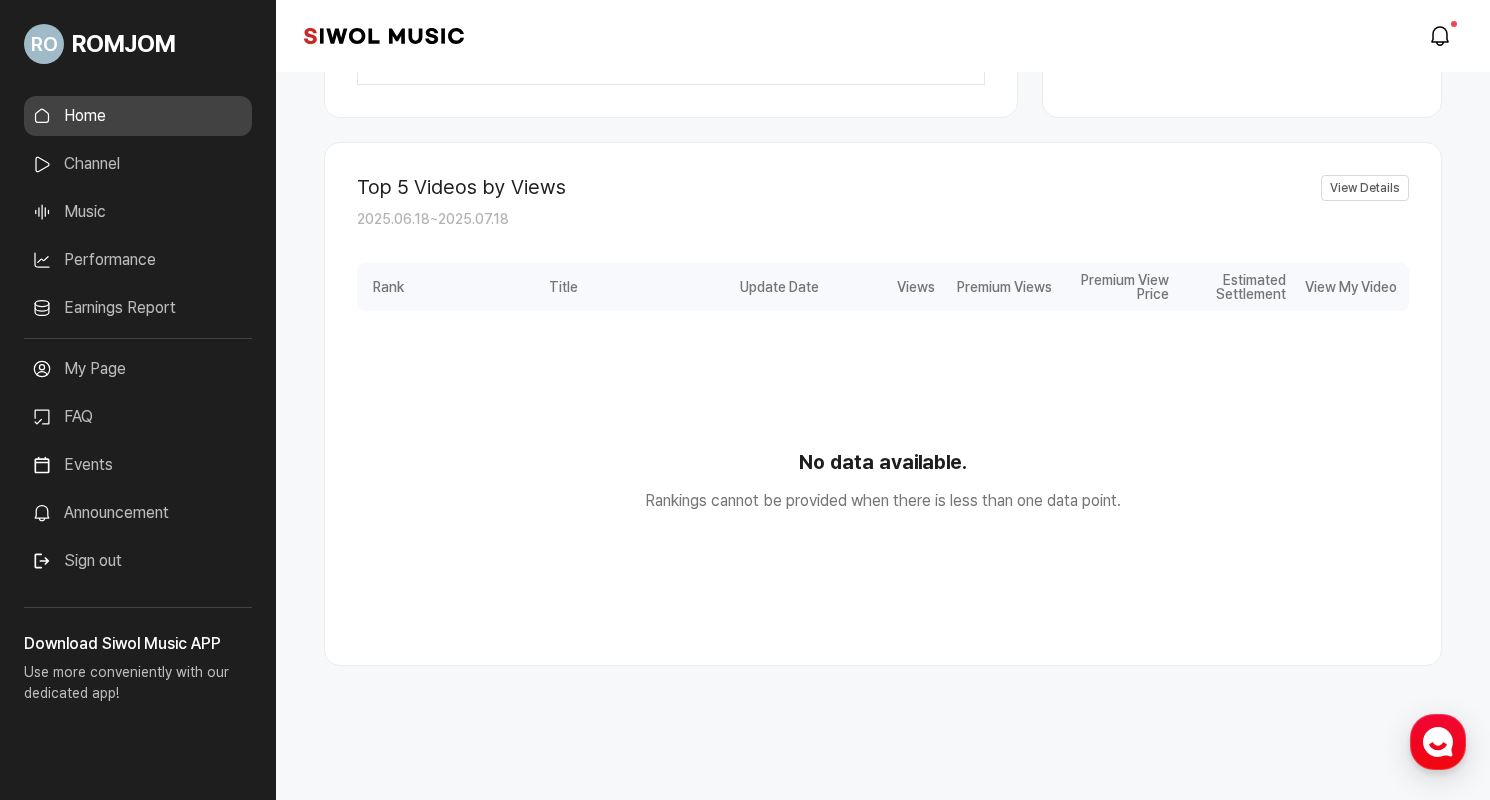 click on "Update Date" at bounding box center (766, 287) 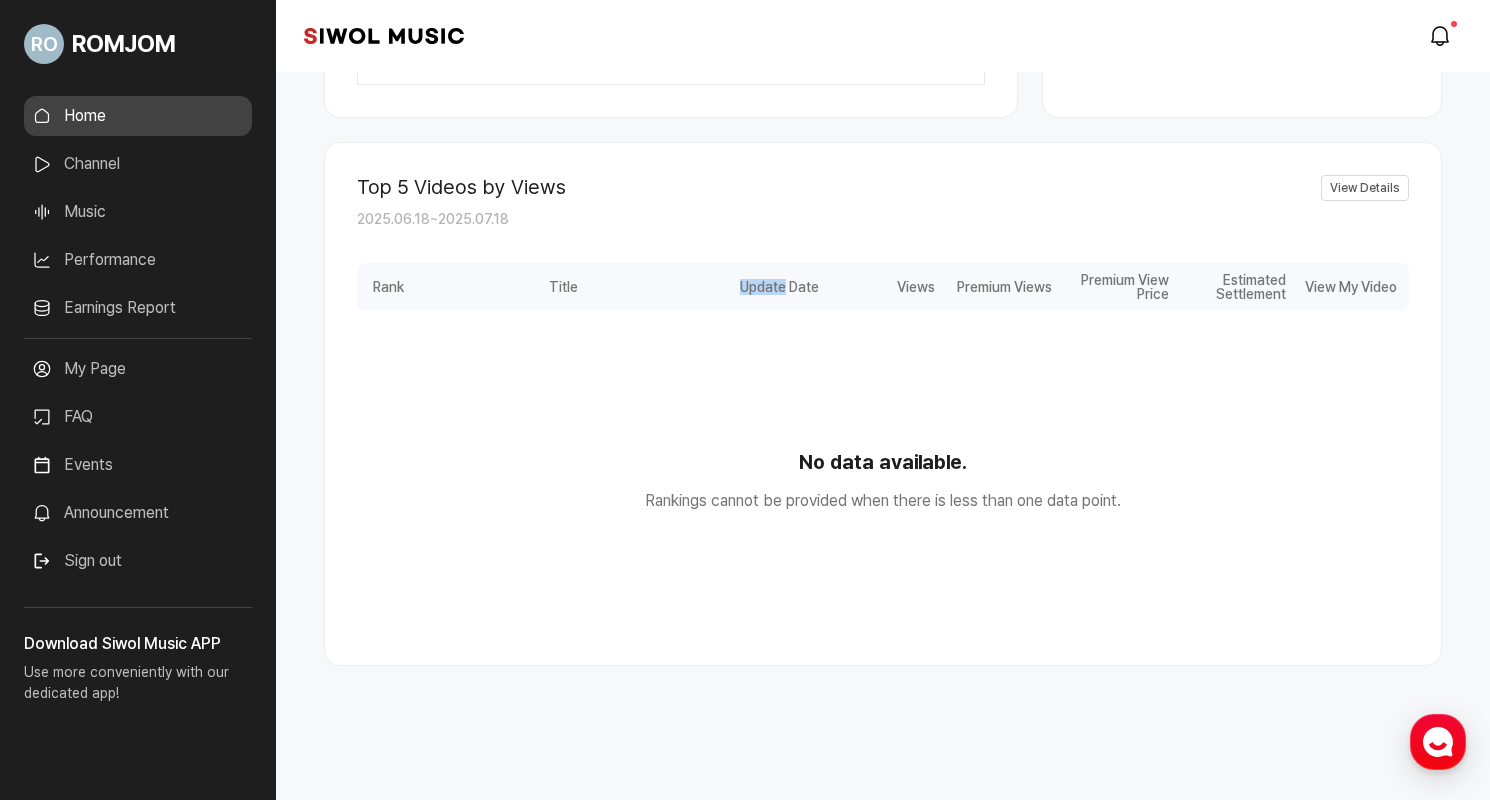 click on "Update Date" at bounding box center (766, 287) 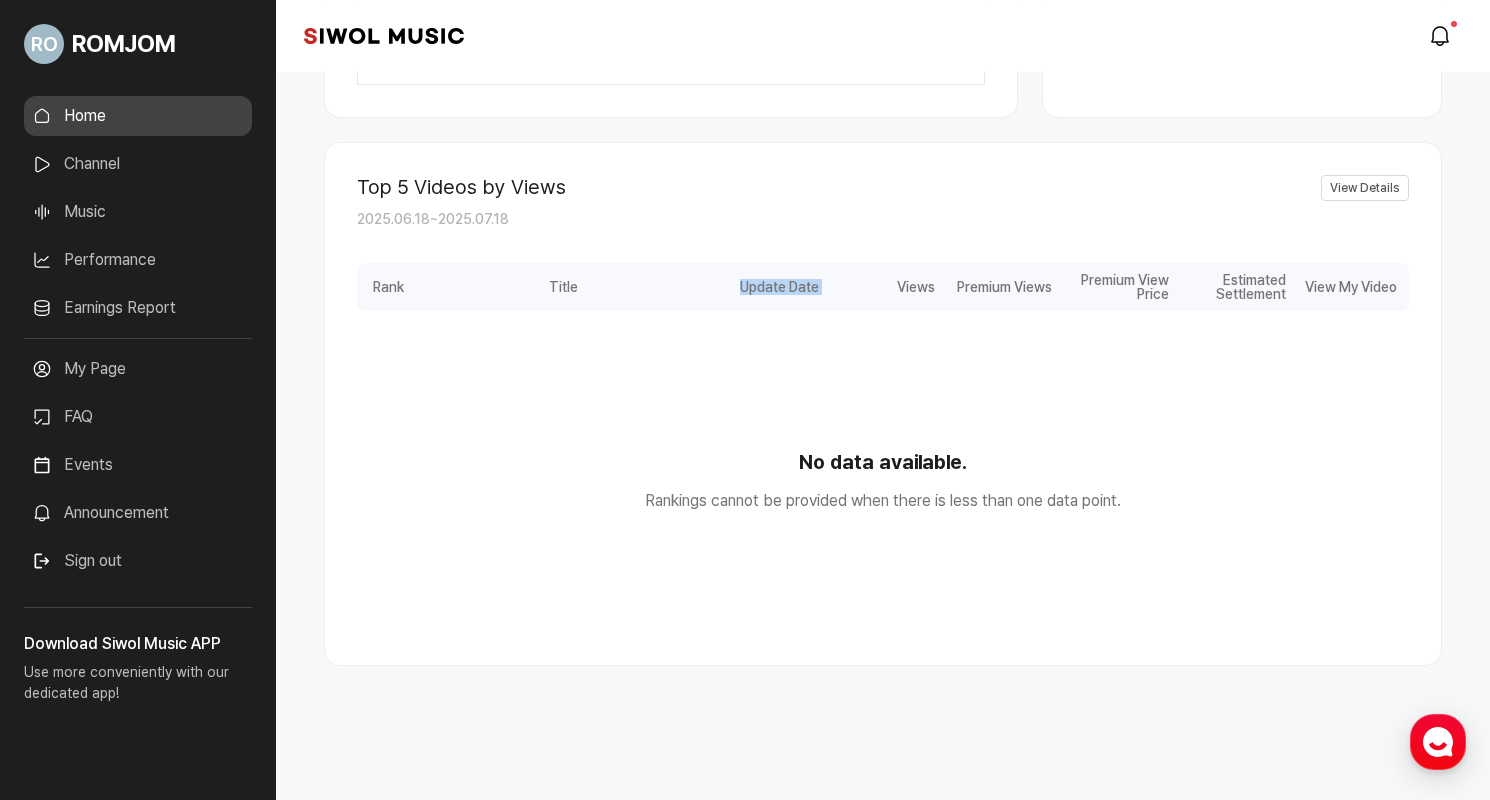 click on "Update Date" at bounding box center [766, 287] 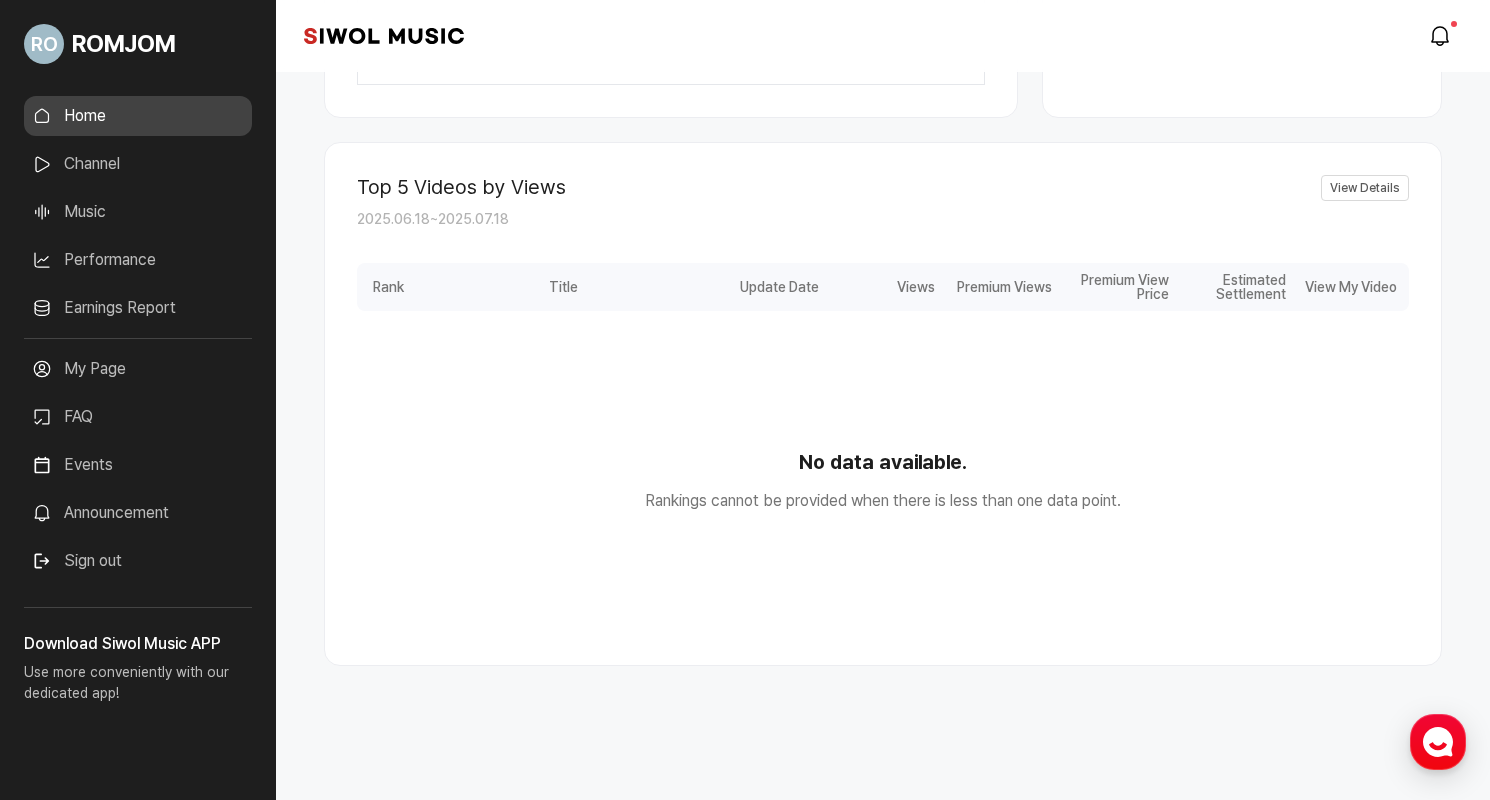 click on "Rank" at bounding box center [388, 287] 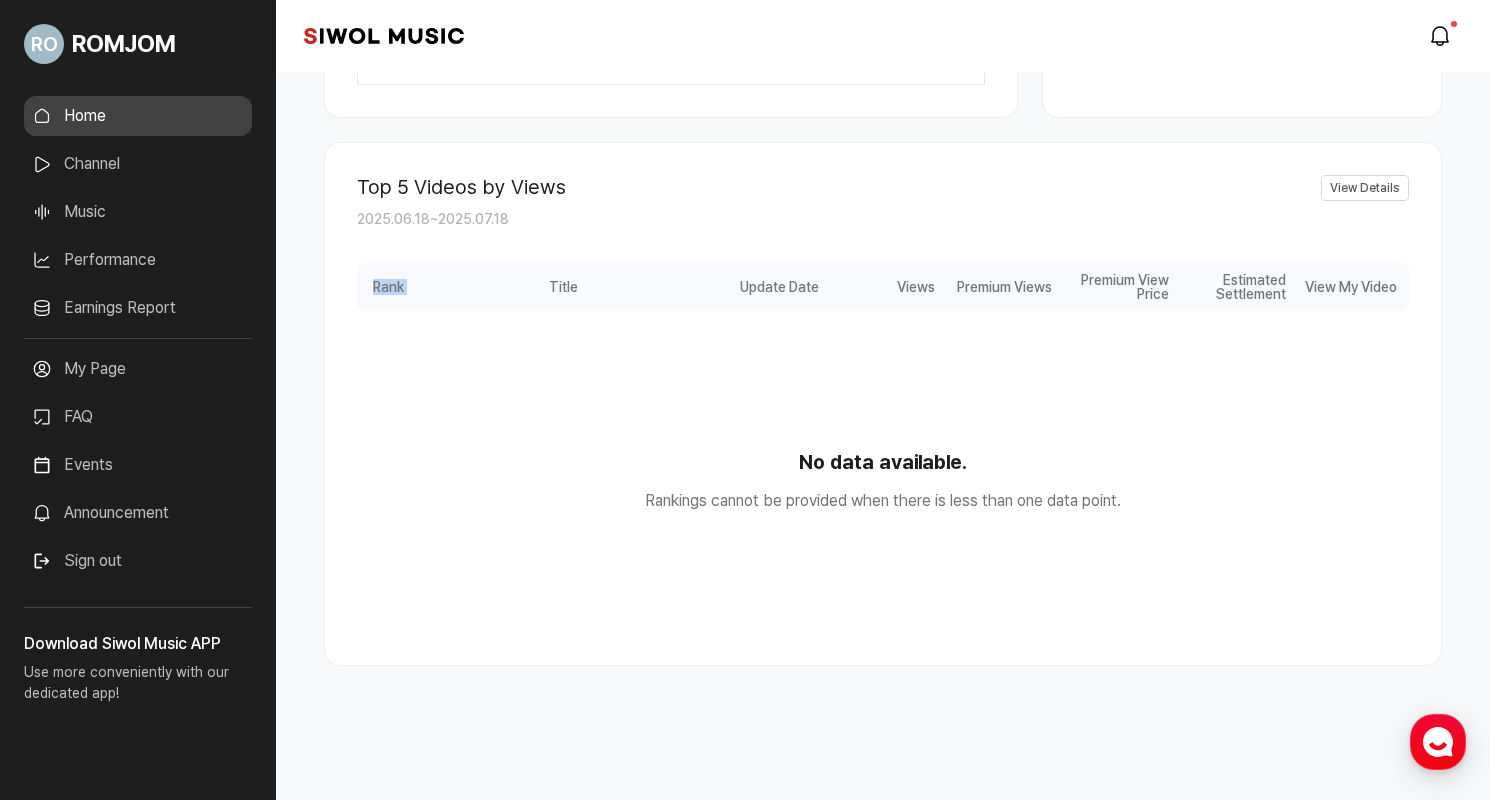 click on "Performance" at bounding box center (138, 260) 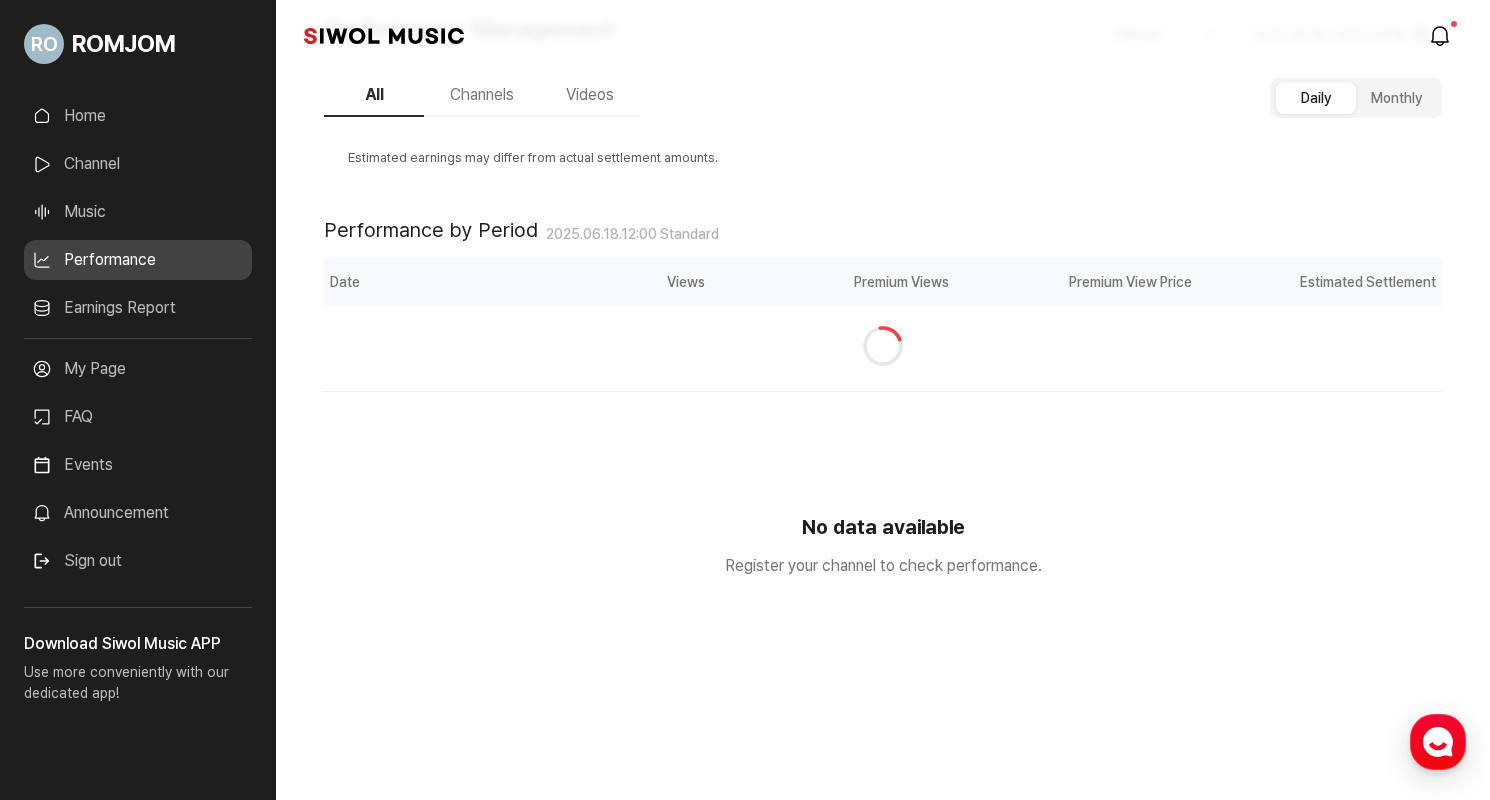 scroll, scrollTop: 0, scrollLeft: 0, axis: both 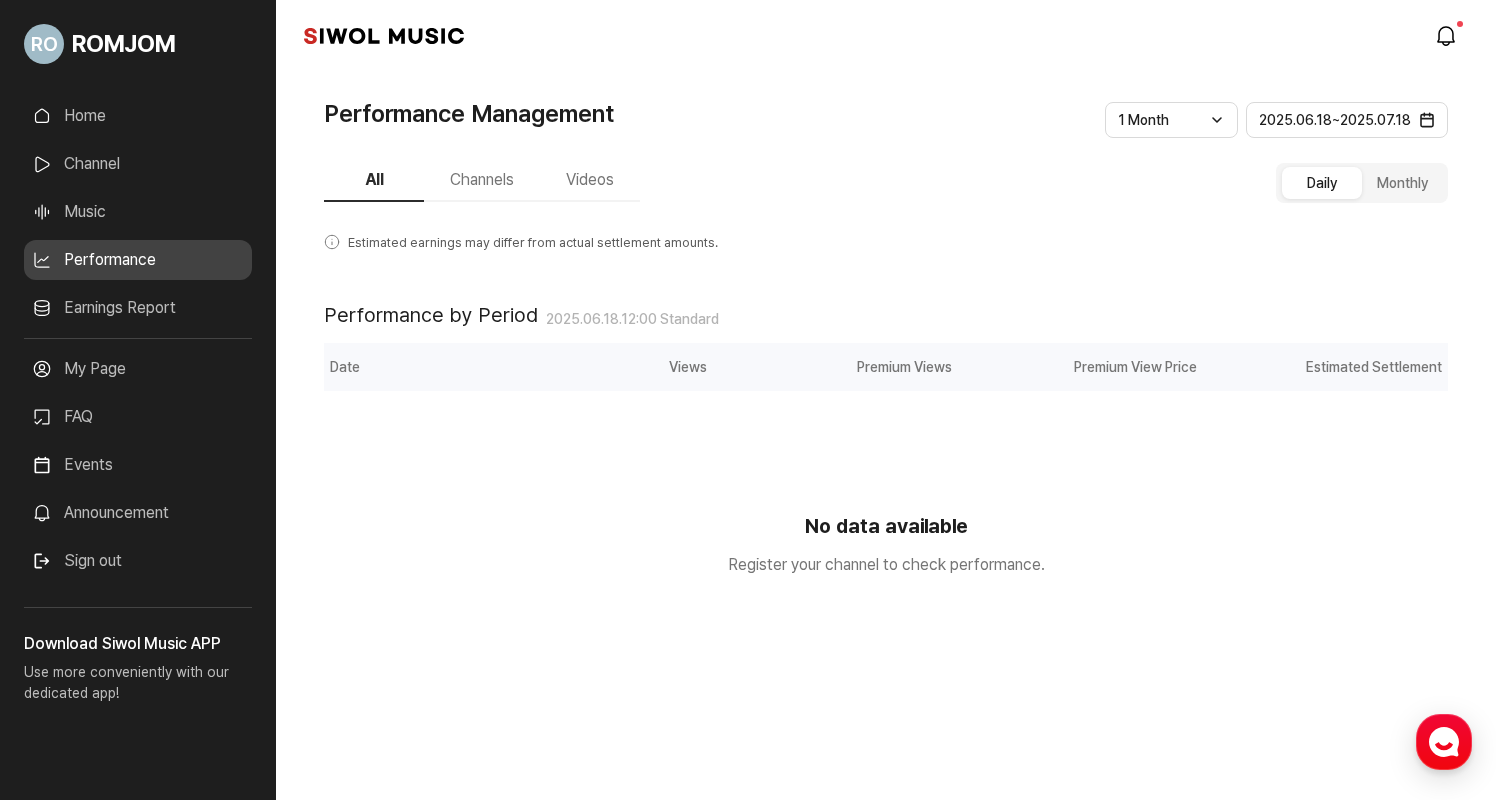 click on "Earnings Report" at bounding box center [138, 308] 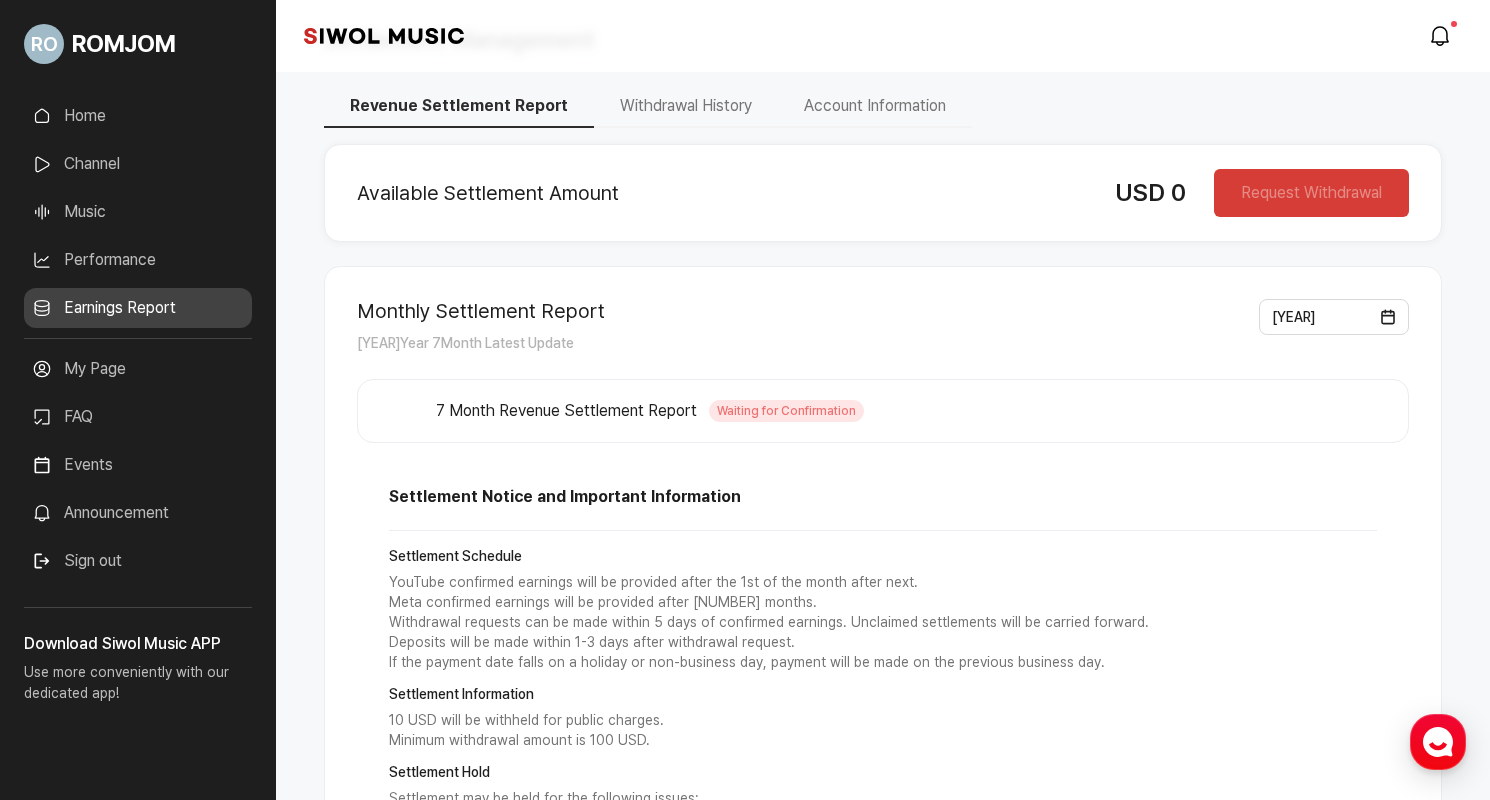 scroll, scrollTop: 112, scrollLeft: 0, axis: vertical 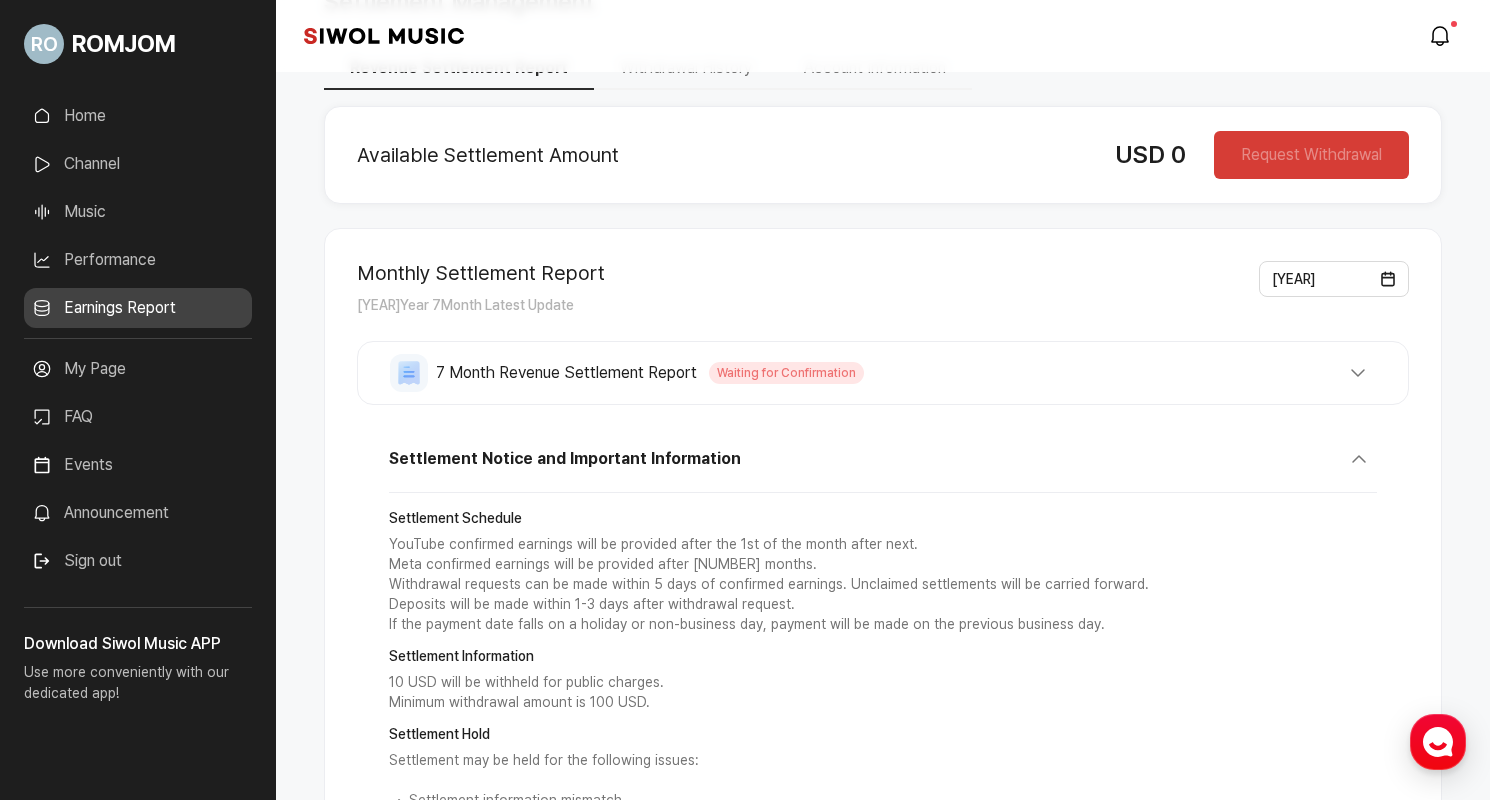 click on "Waiting for Confirmation" at bounding box center [786, 373] 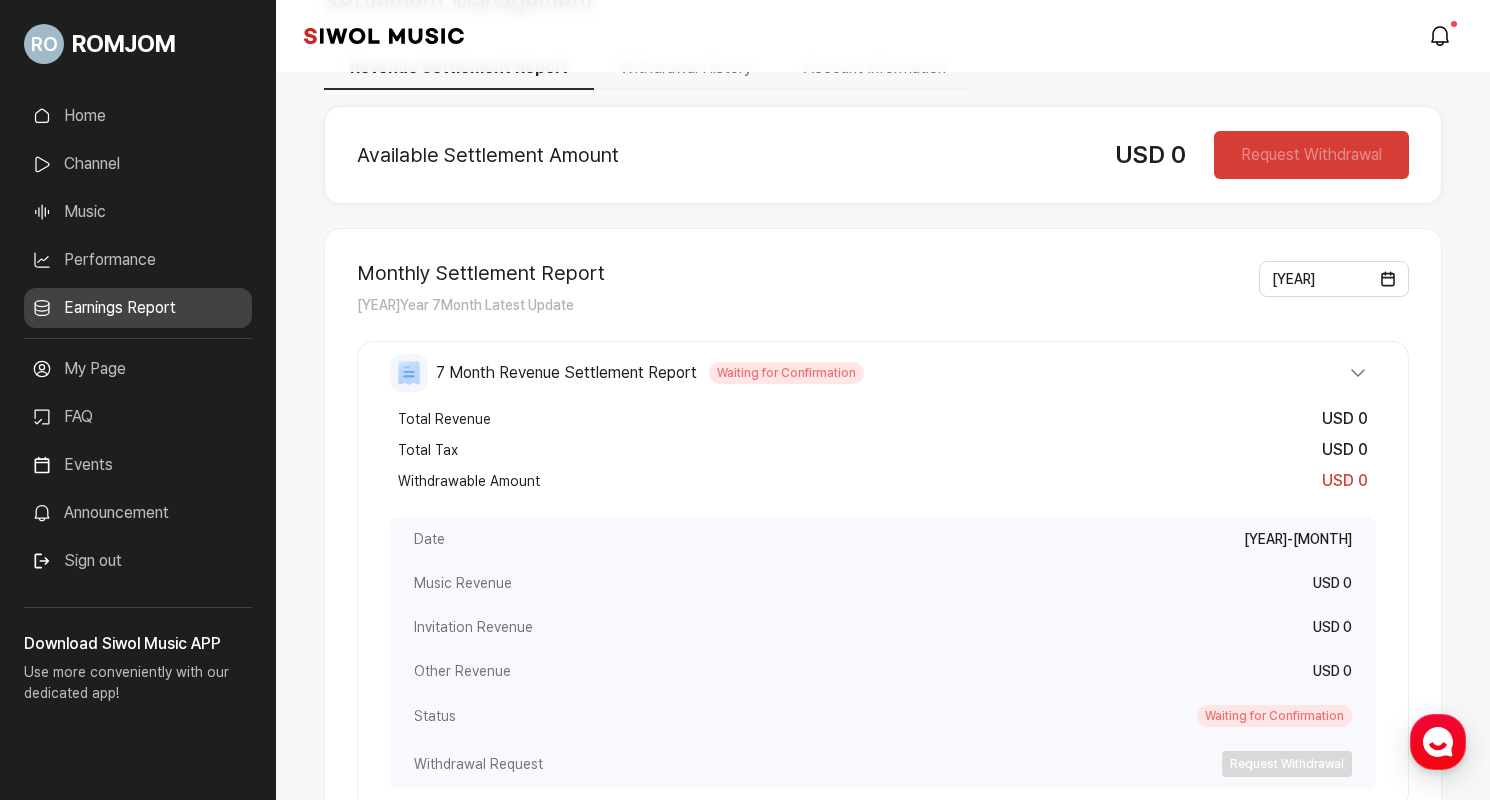 click on "[NUMBER] Month Revenue Settlement Report Waiting for Confirmation" at bounding box center (883, 373) 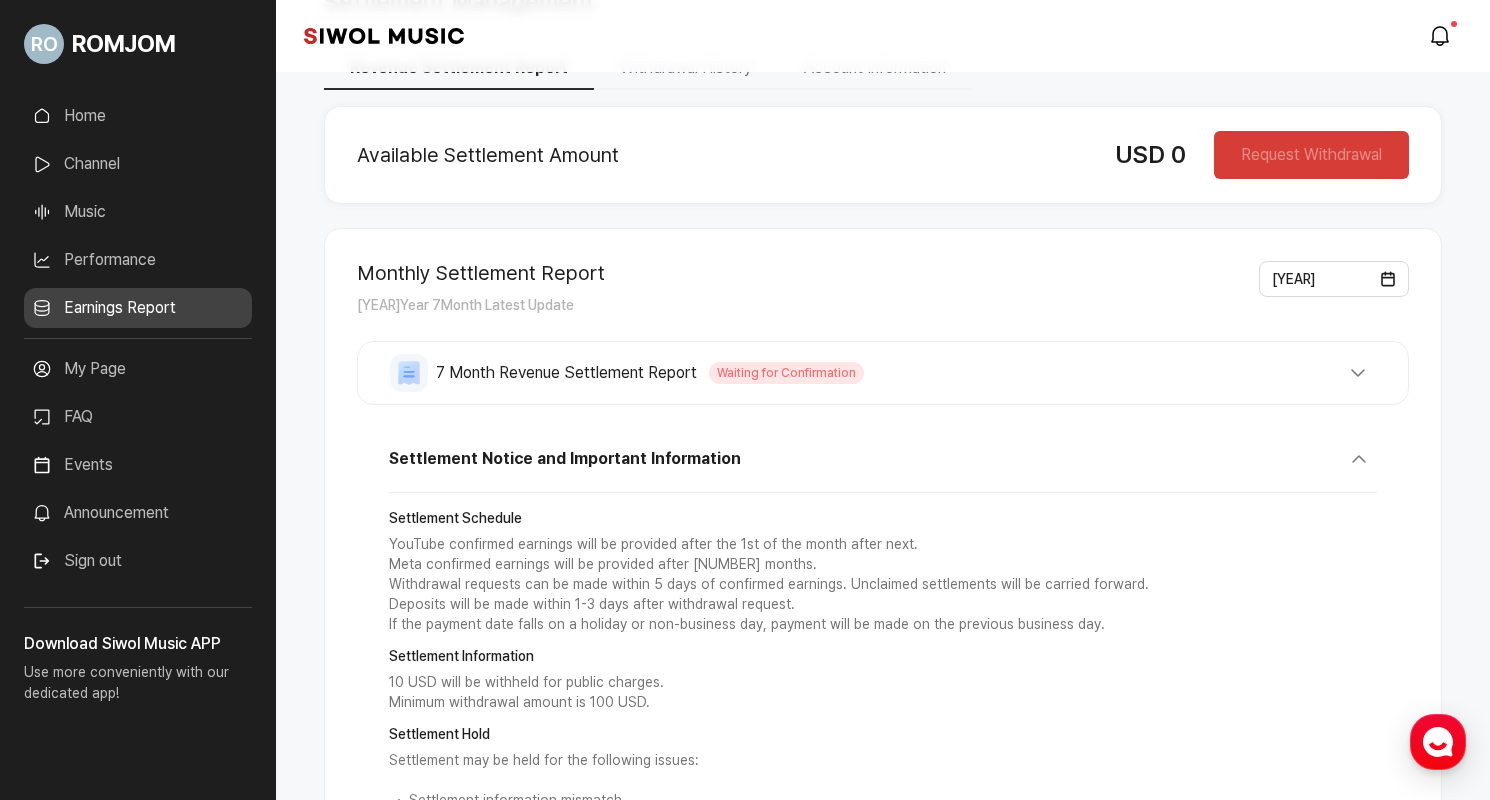 click on "[NUMBER] Month Revenue Settlement Report Waiting for Confirmation" at bounding box center (883, 373) 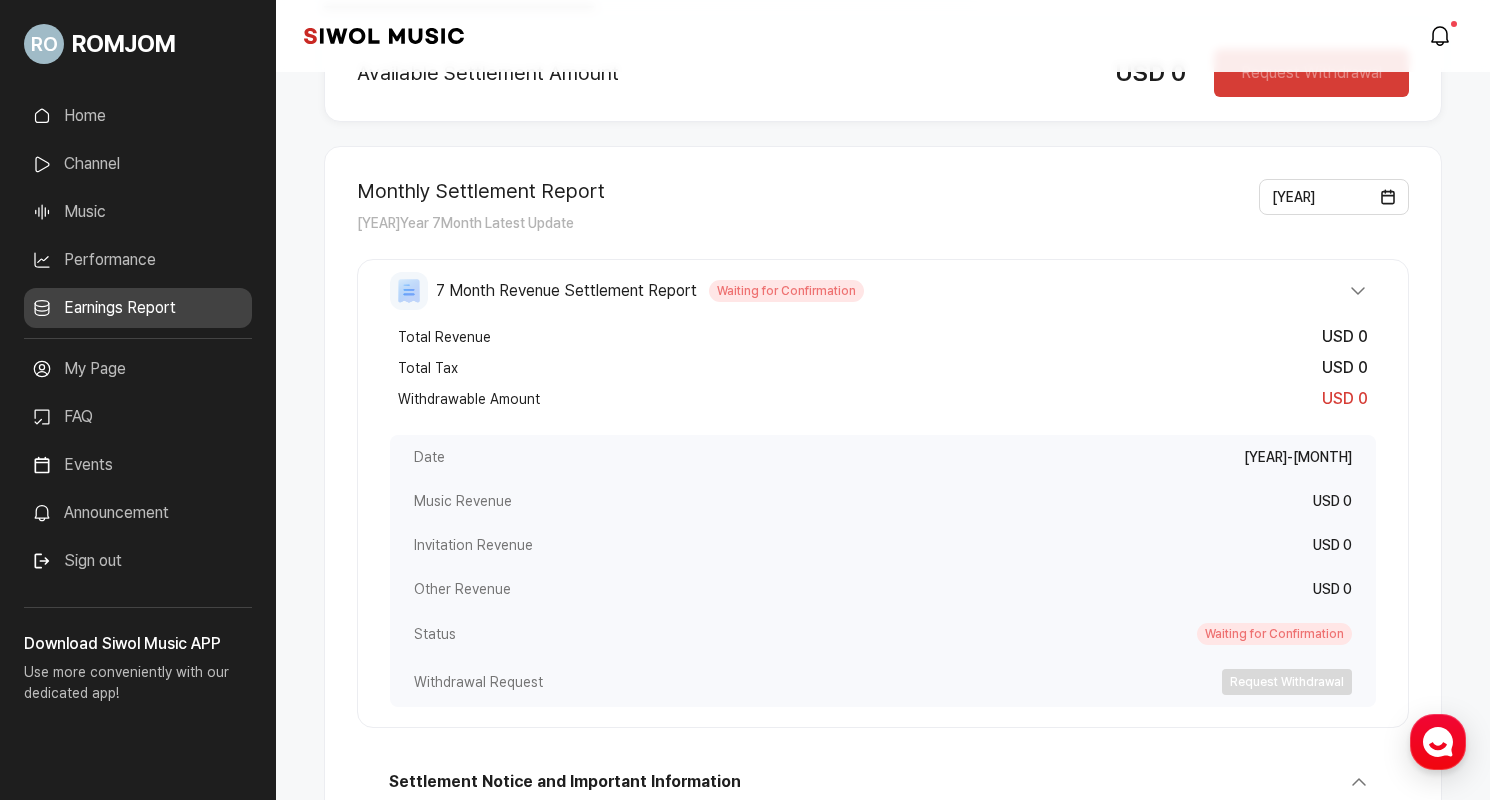 scroll, scrollTop: 196, scrollLeft: 0, axis: vertical 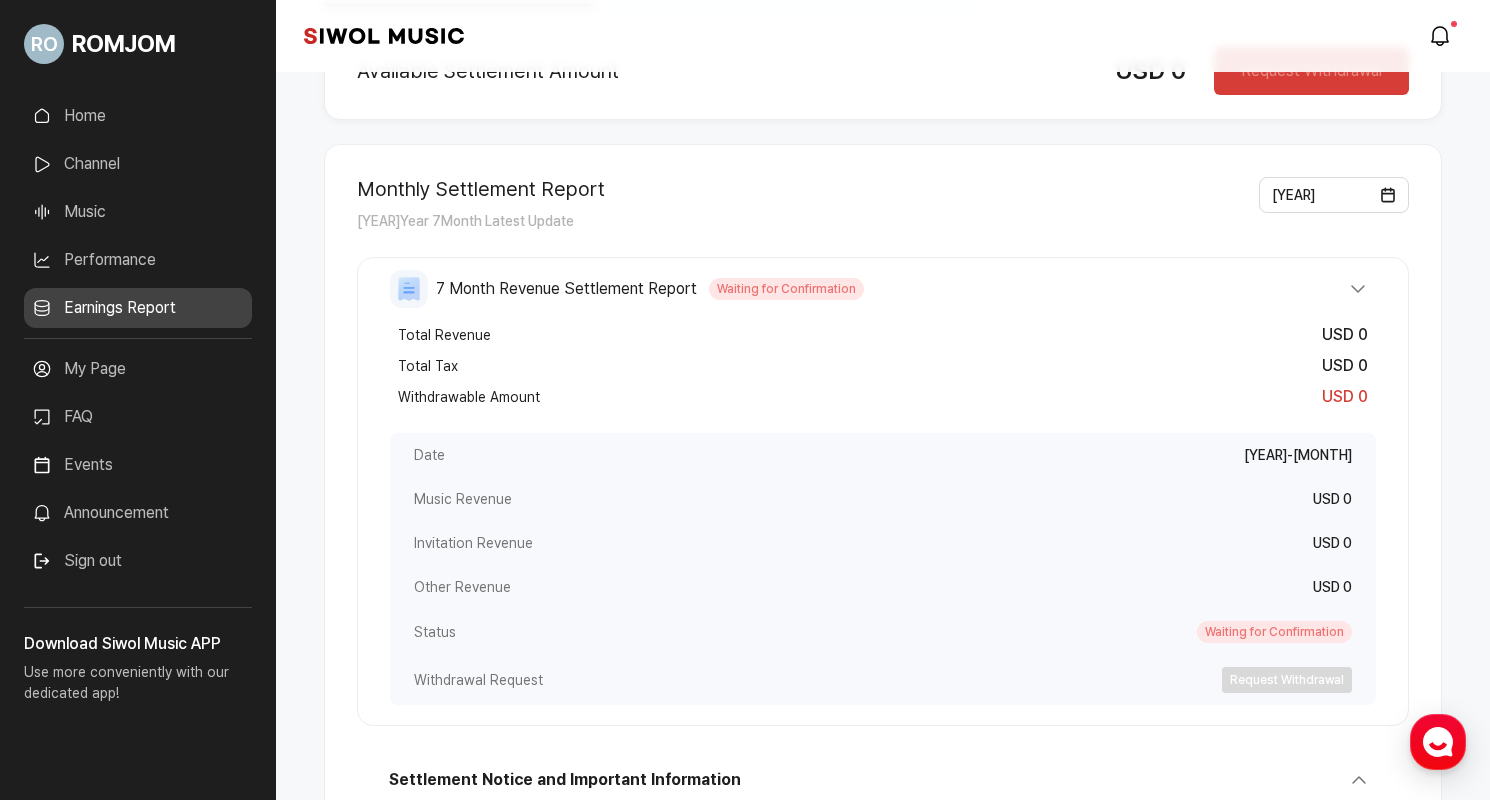 click on "Invitation Revenue USD 0" at bounding box center [883, 543] 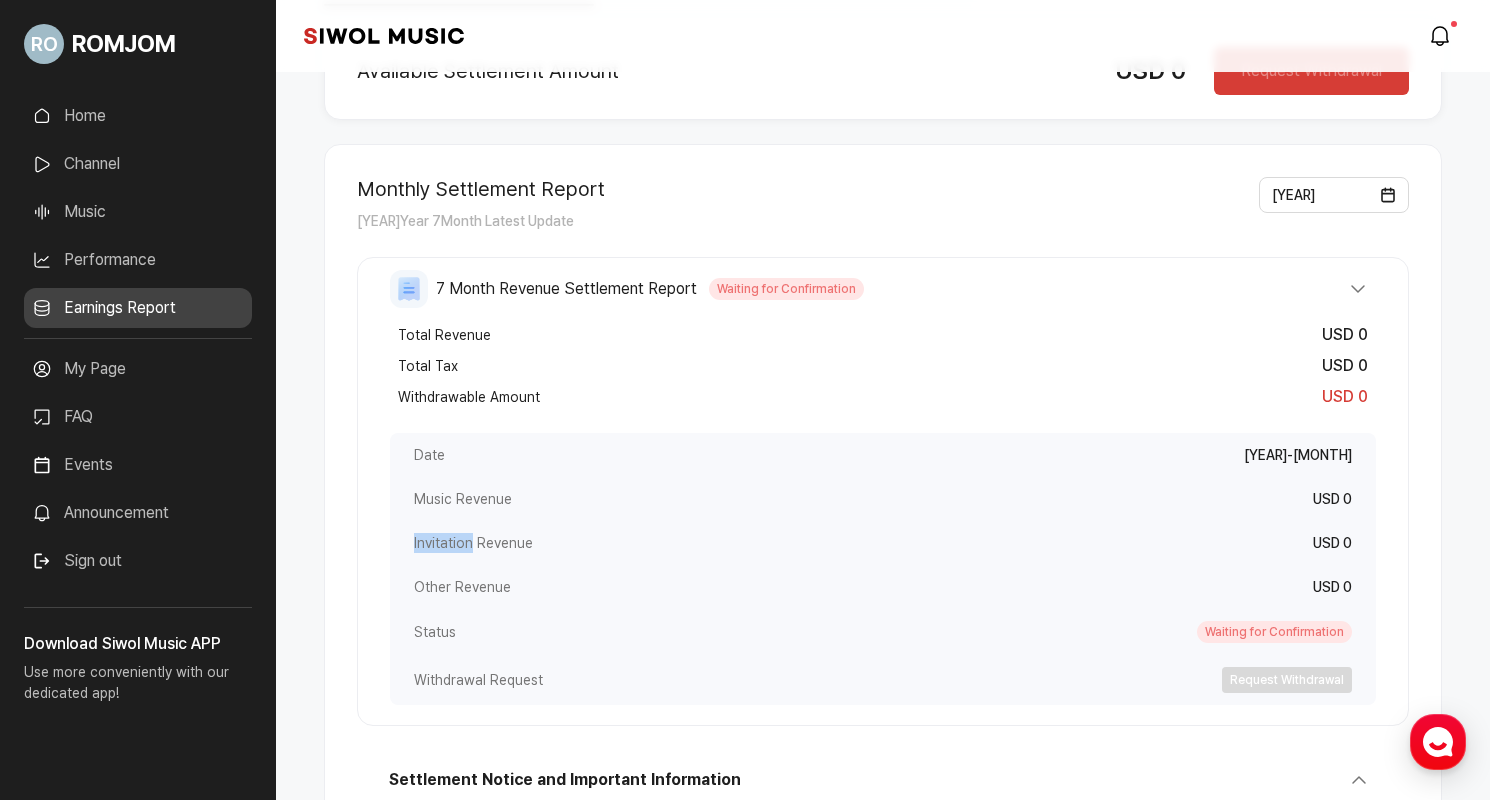 click on "Invitation Revenue USD 0" at bounding box center (883, 543) 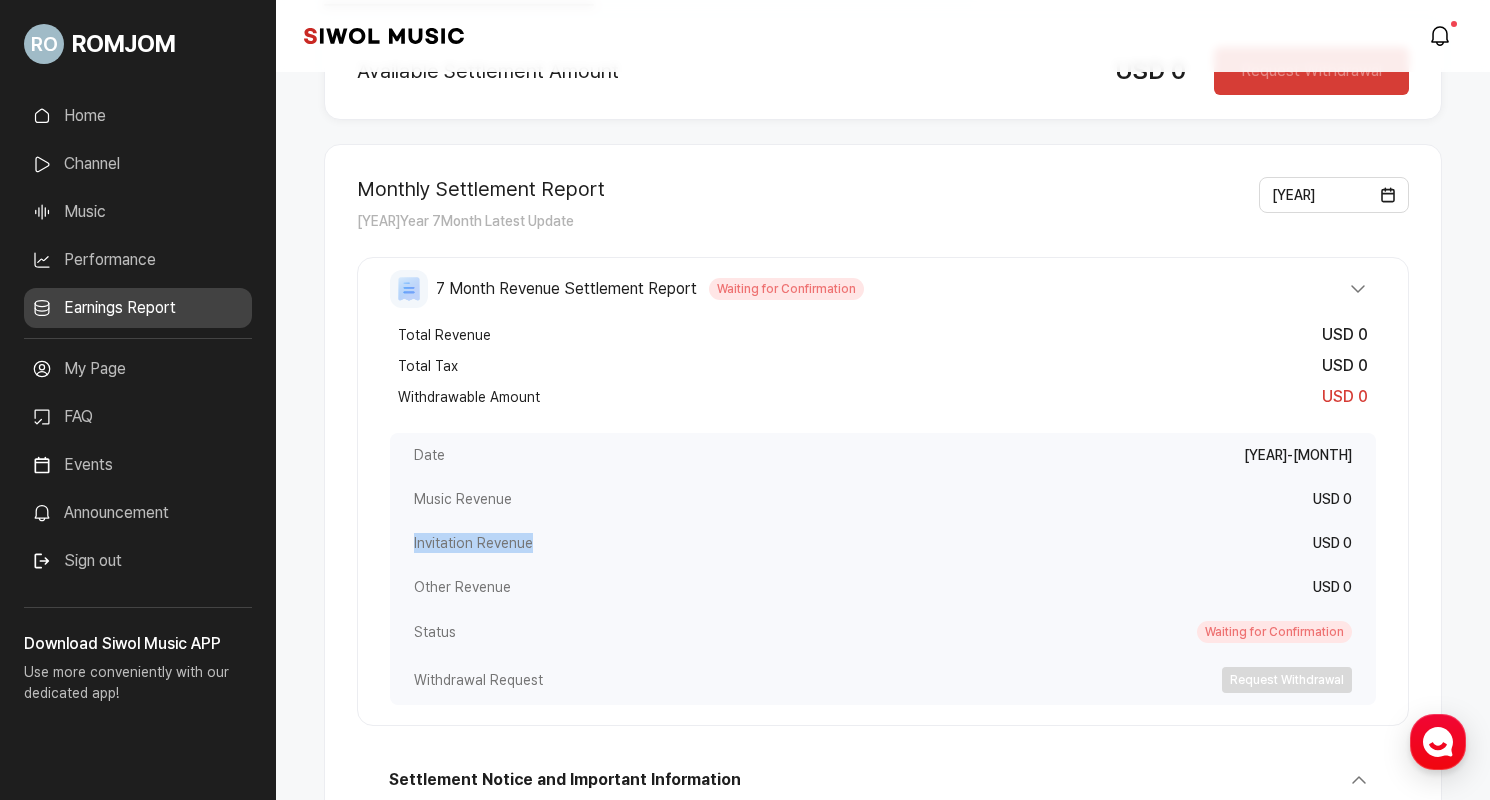 click on "Invitation Revenue" at bounding box center [473, 543] 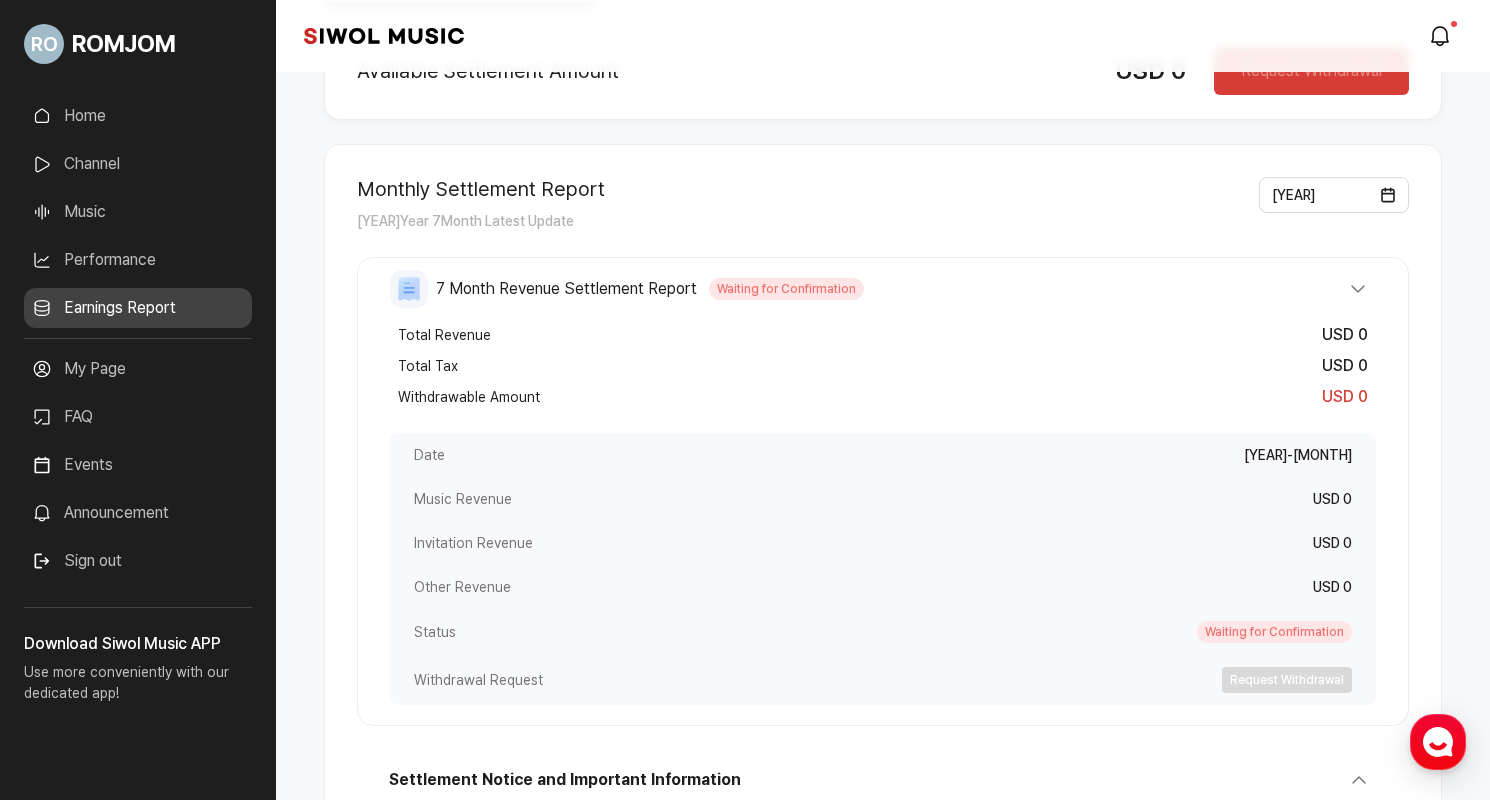 click on "Invitation Revenue" at bounding box center (473, 543) 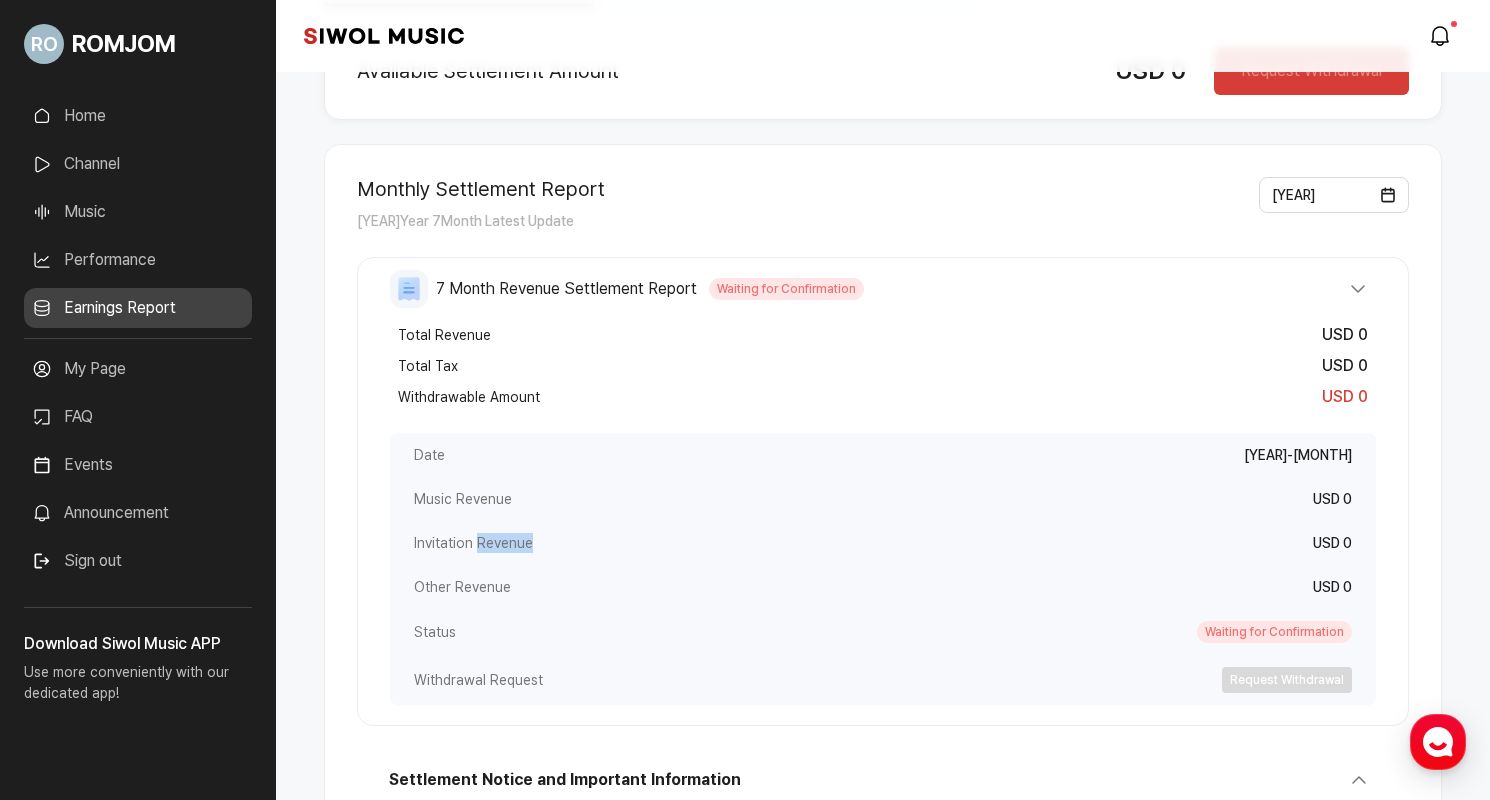 click on "Invitation Revenue" at bounding box center [473, 543] 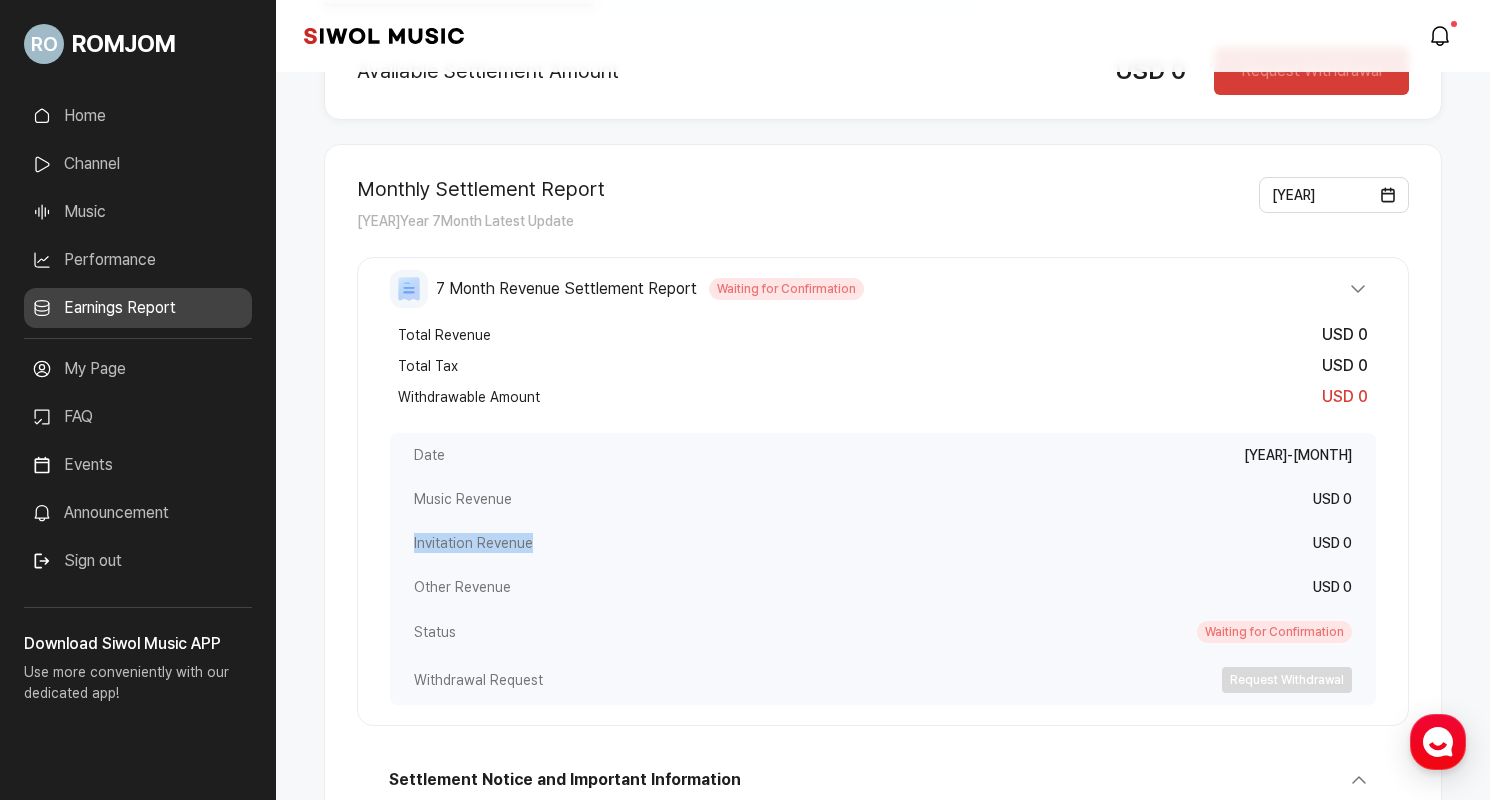 click on "Invitation Revenue USD 0" at bounding box center (883, 543) 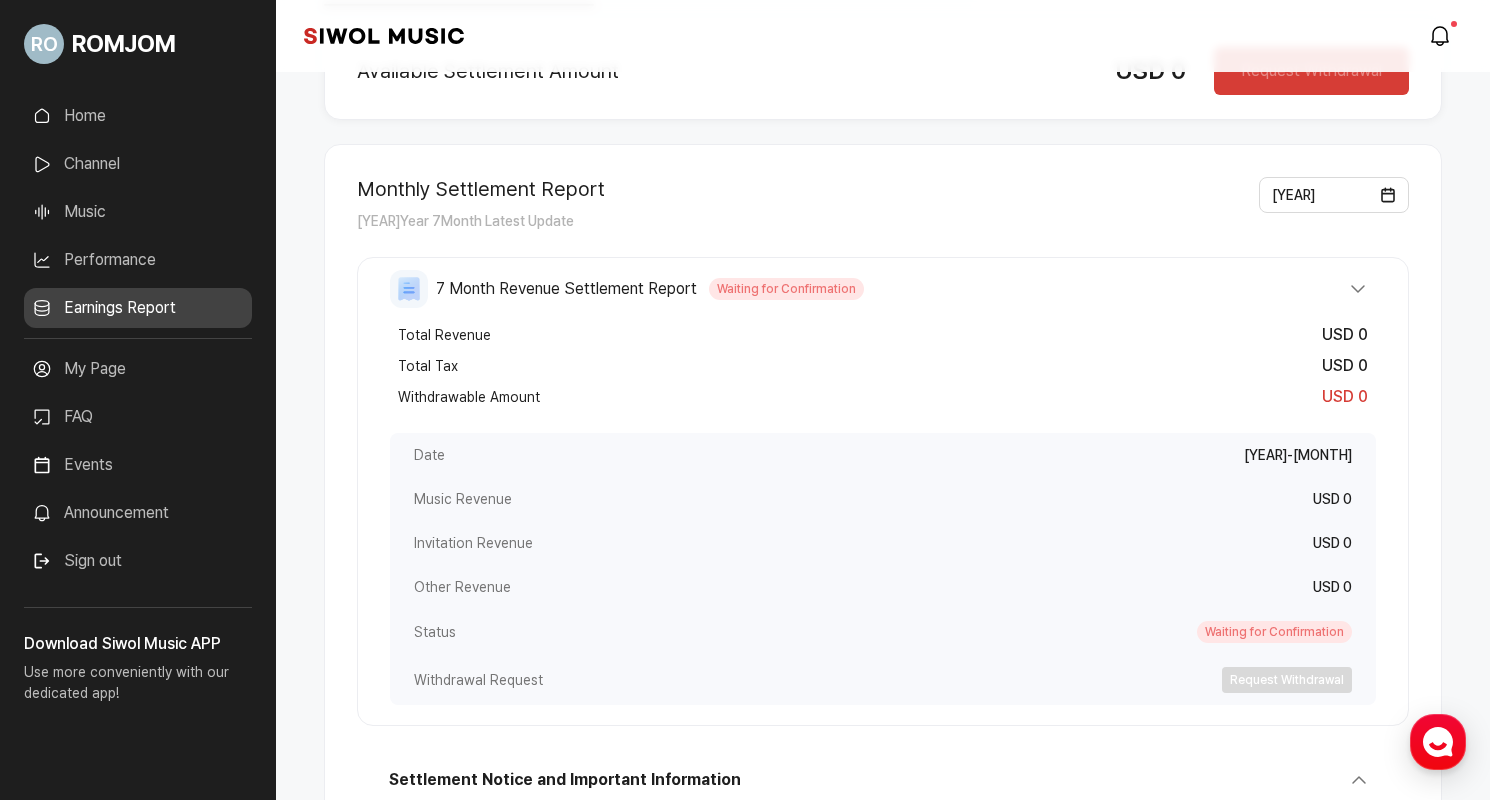 click on "Invitation Revenue USD 0" at bounding box center [883, 543] 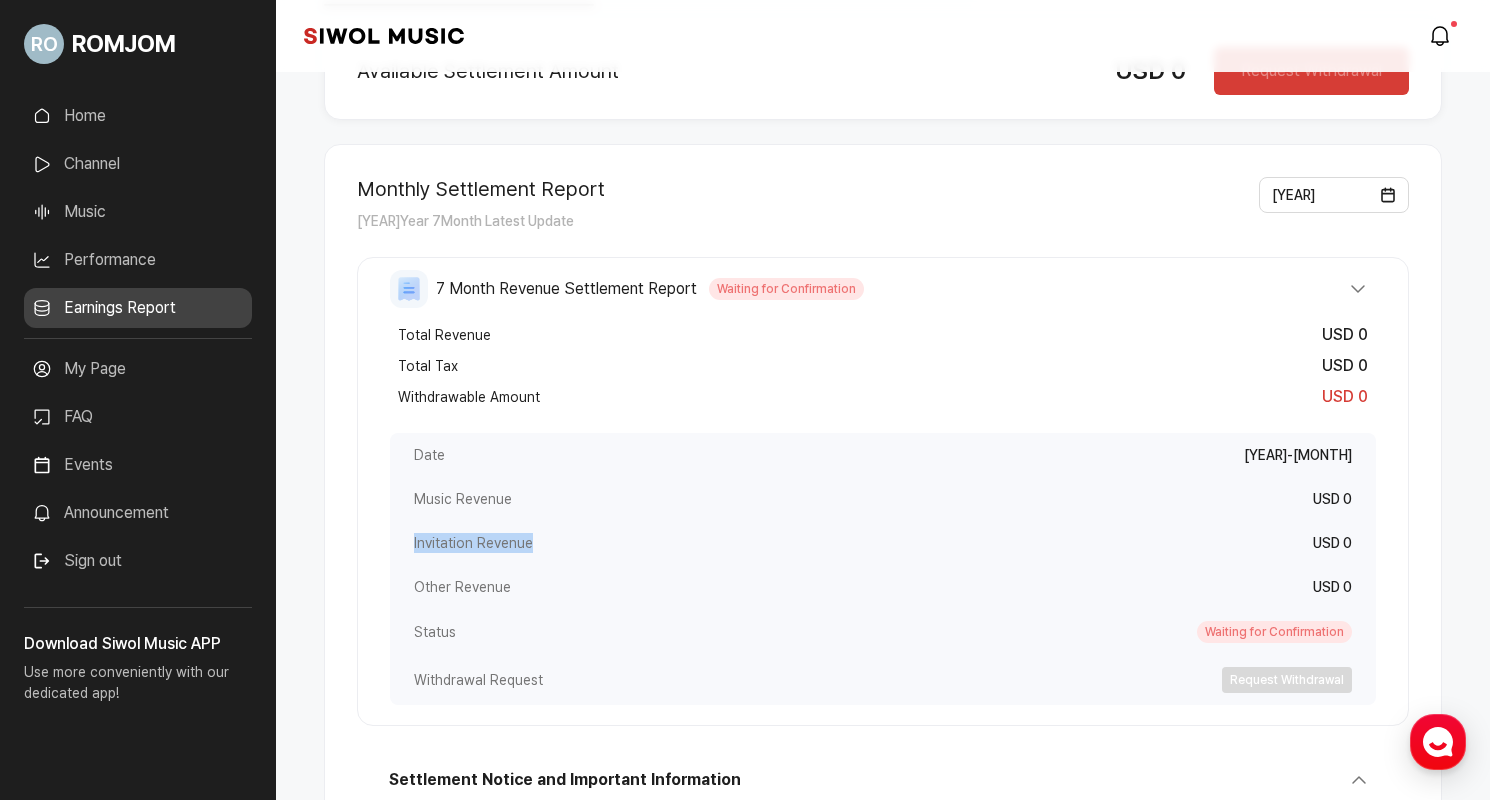 click on "Other Revenue USD 0" at bounding box center (883, 587) 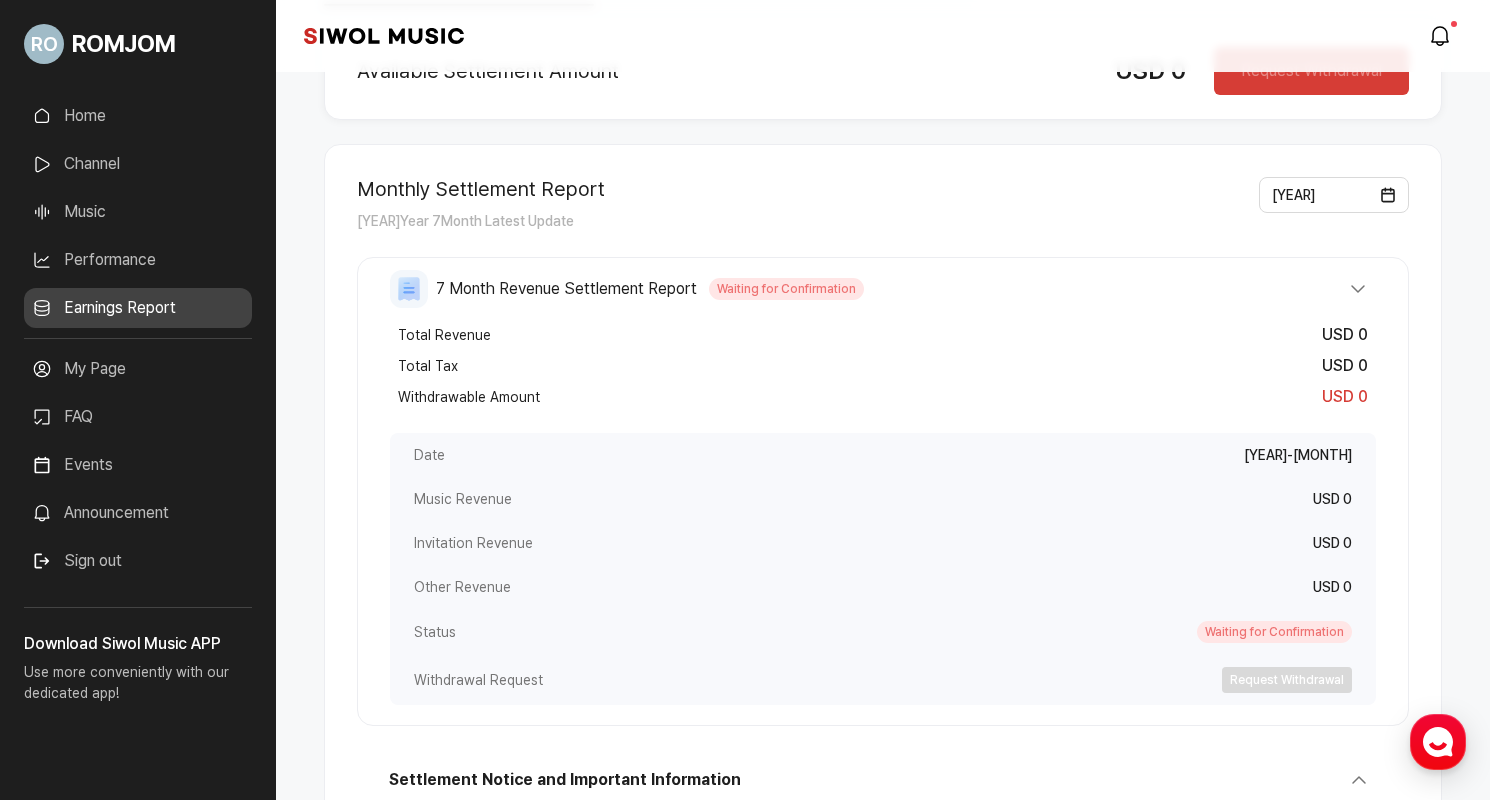 click on "Other Revenue USD 0" at bounding box center [883, 587] 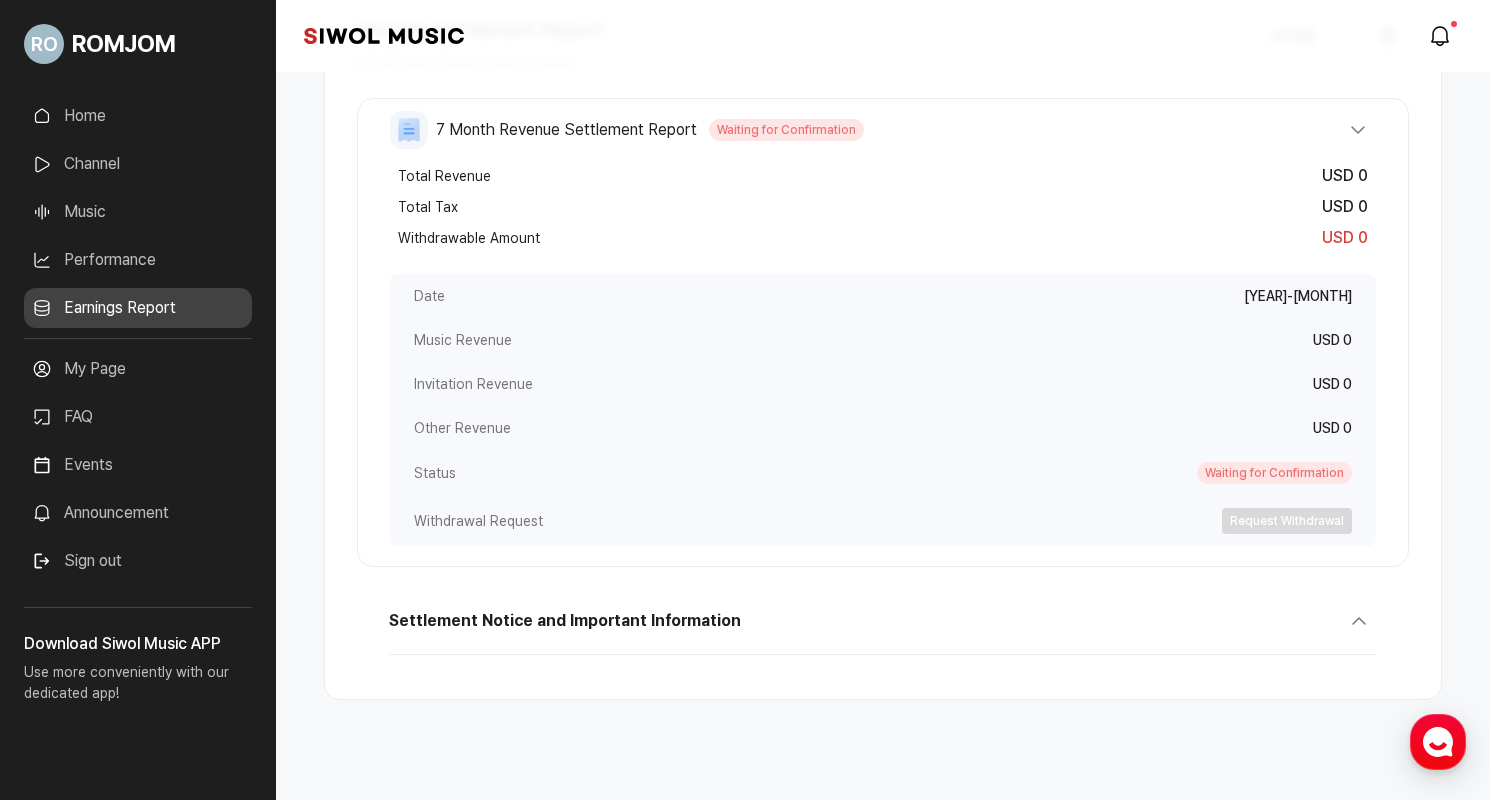scroll, scrollTop: 354, scrollLeft: 0, axis: vertical 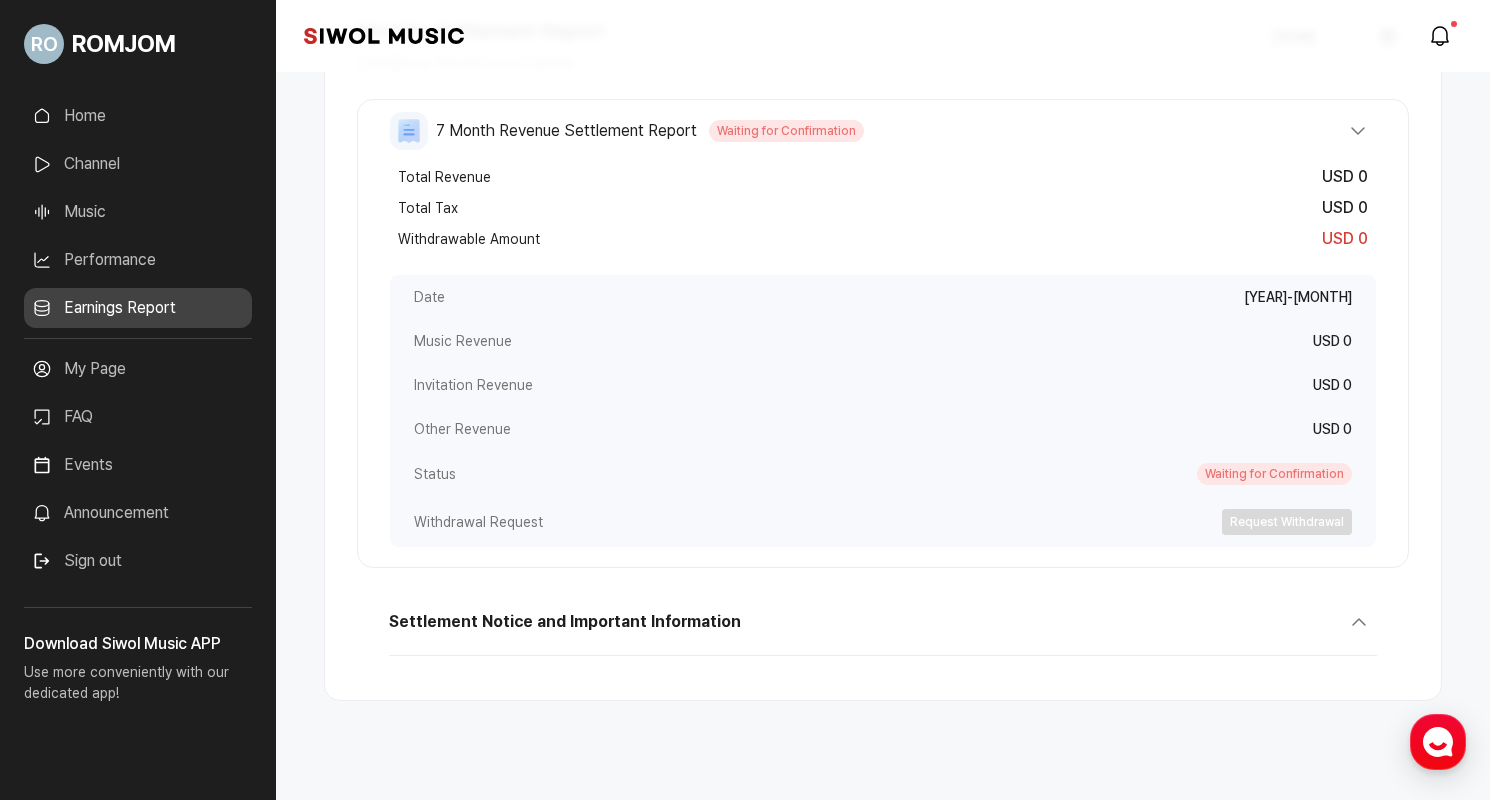 click on "Settlement Notice and Important Information" at bounding box center (565, 622) 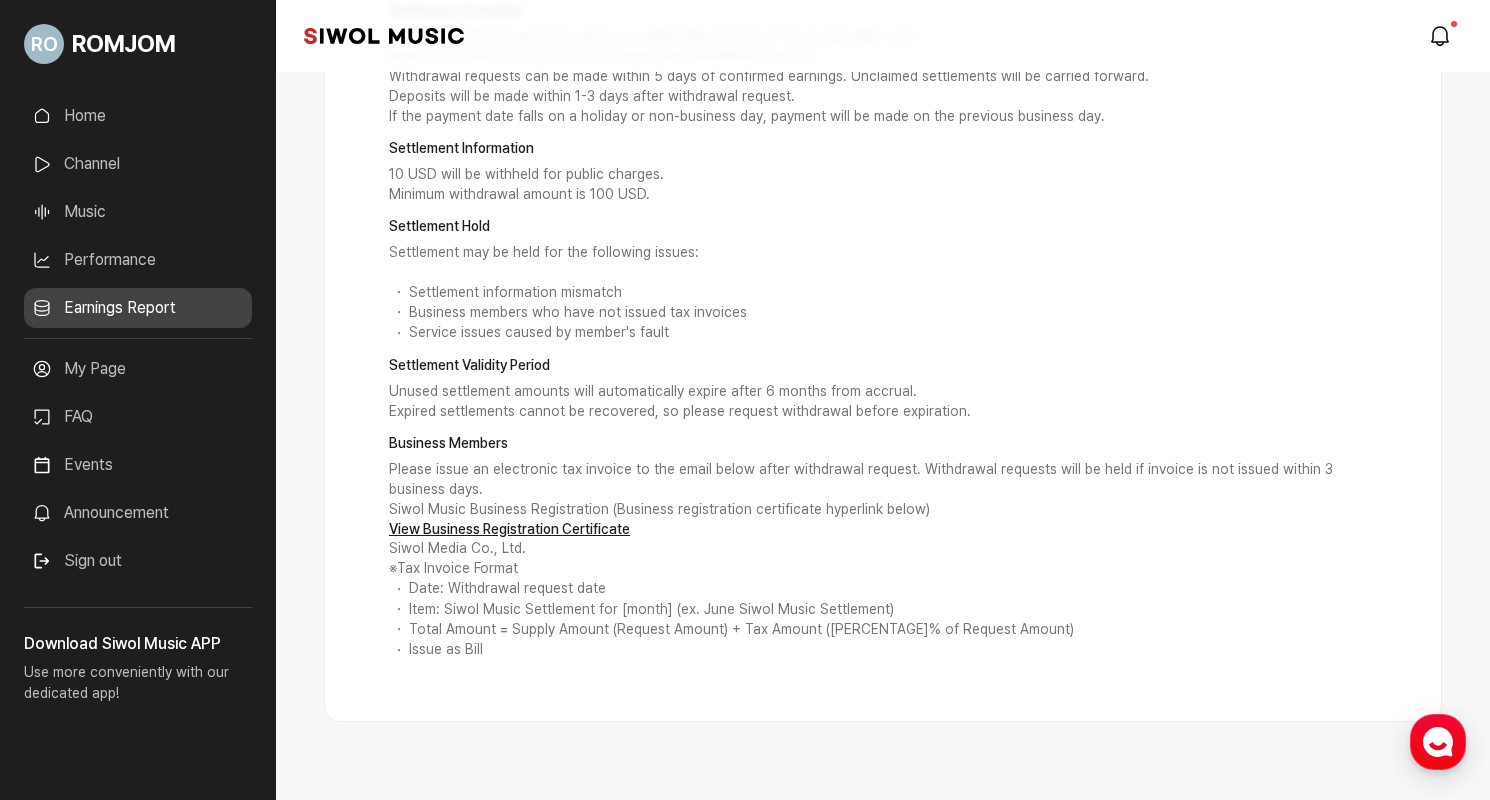scroll, scrollTop: 618, scrollLeft: 0, axis: vertical 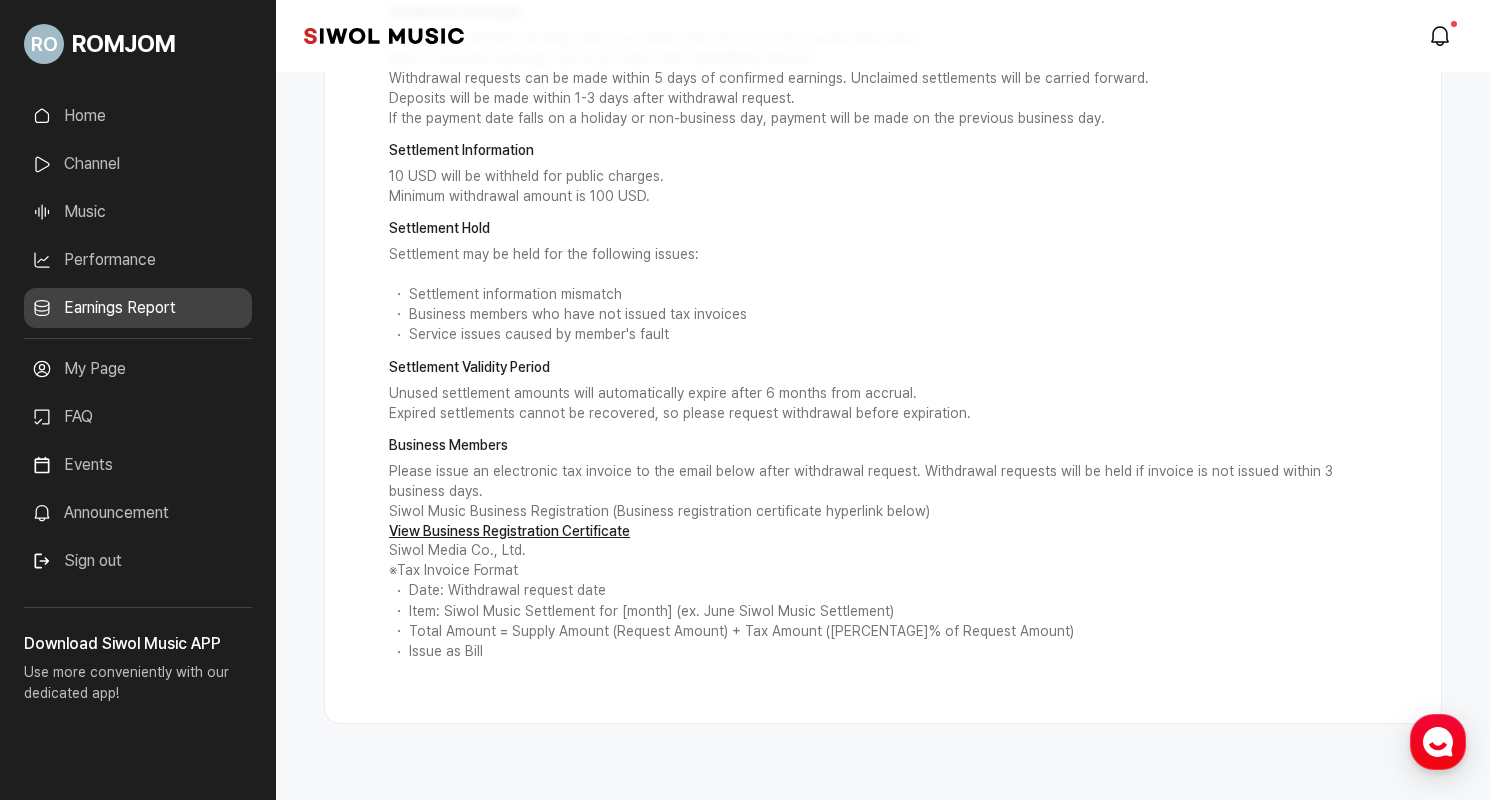 click on "Item: Siwol Music Settlement for [month] (ex. June Siwol Music Settlement)" at bounding box center [883, 612] 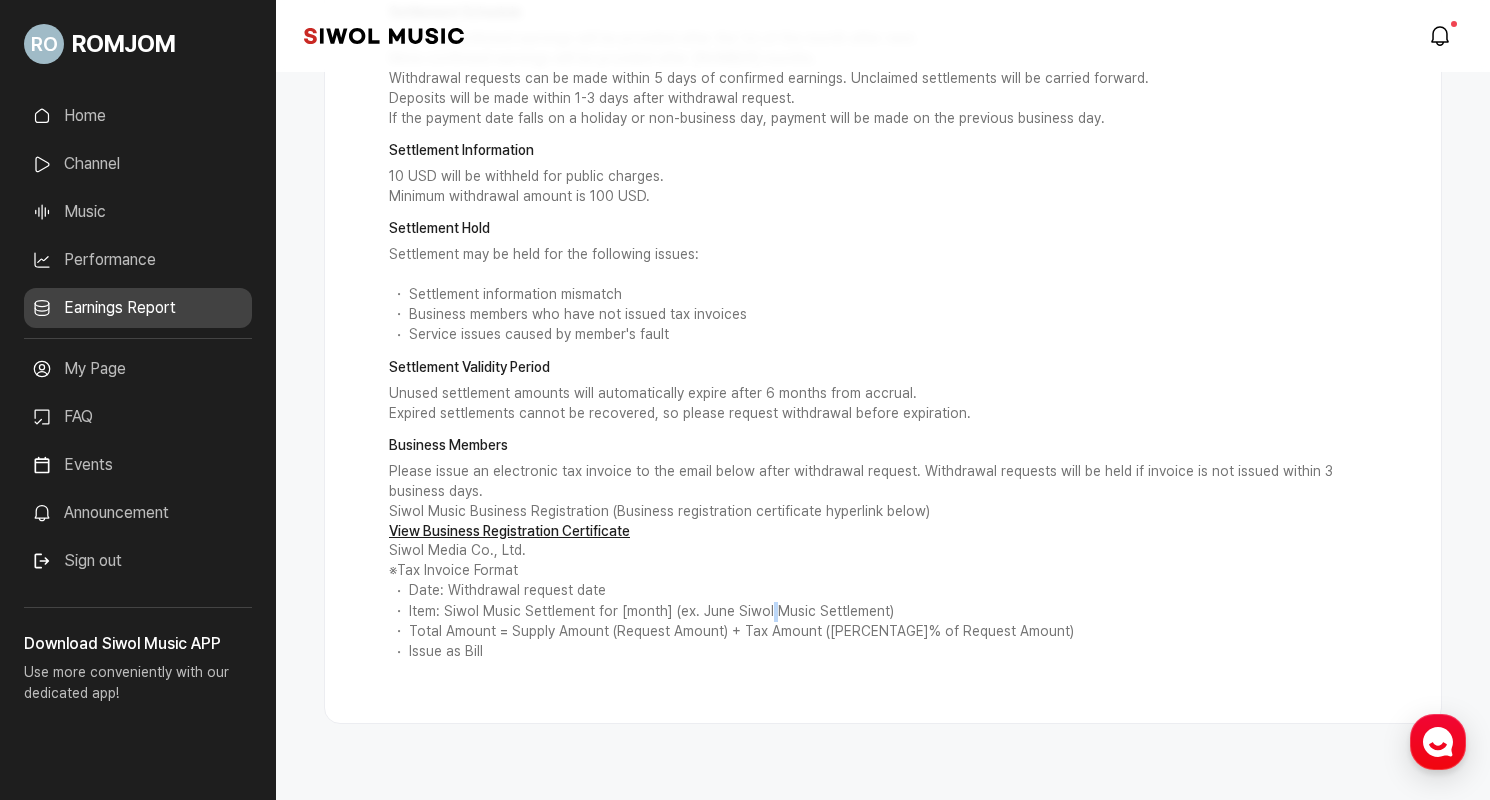 click on "Item: Siwol Music Settlement for [month] (ex. June Siwol Music Settlement)" at bounding box center [883, 612] 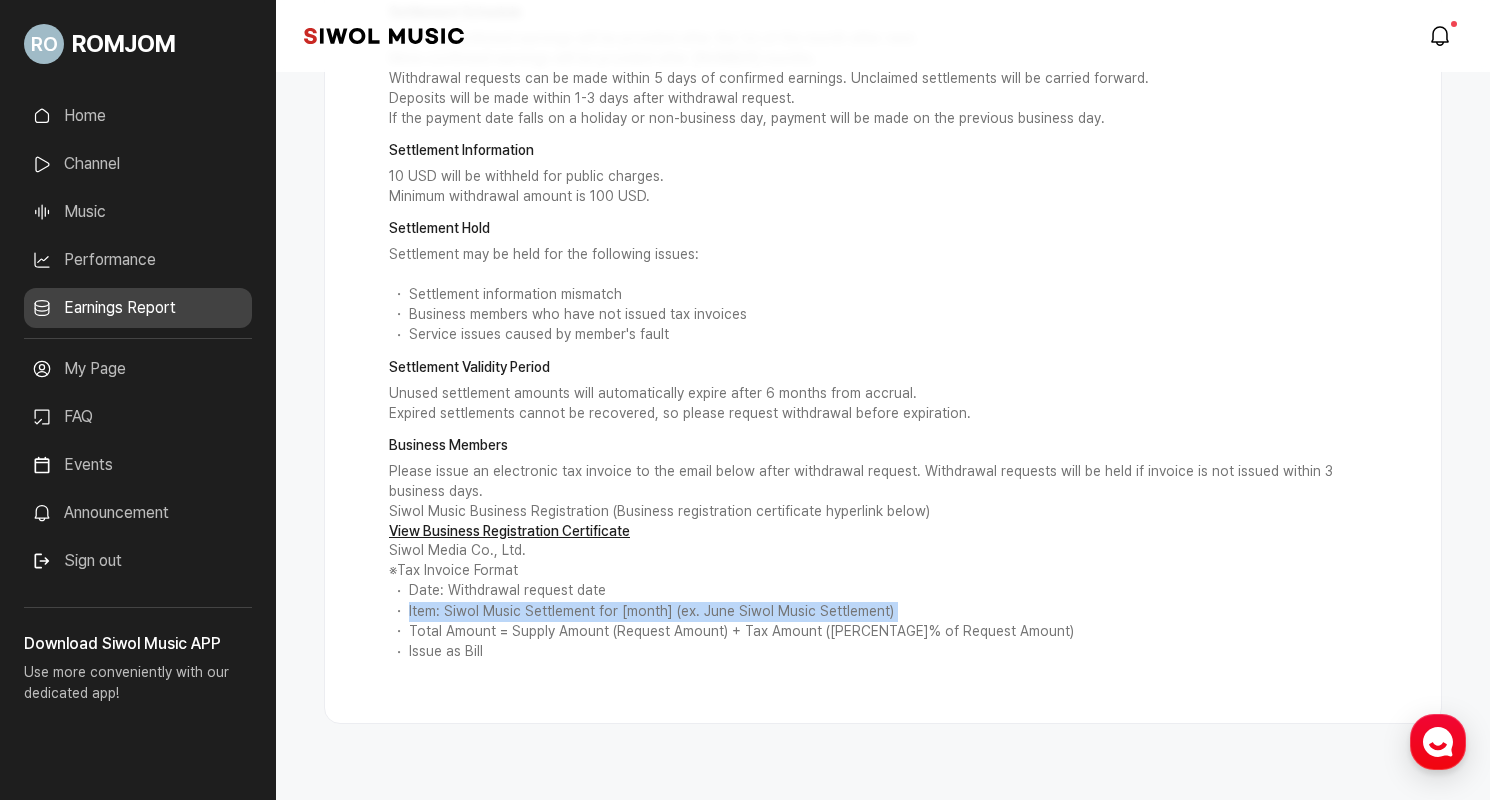 click on "Item: Siwol Music Settlement for [month] (ex. June Siwol Music Settlement)" at bounding box center (883, 612) 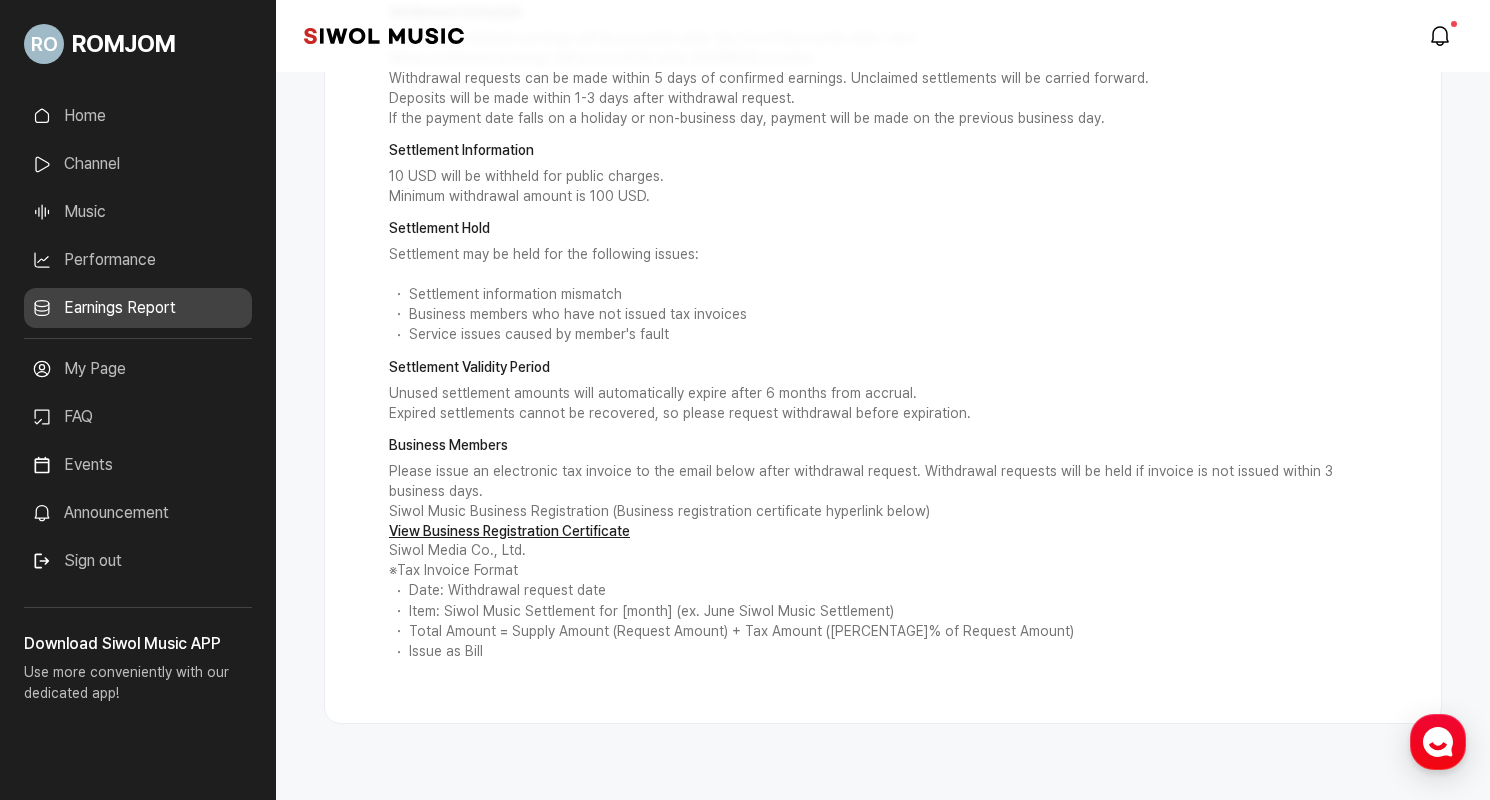 click on "Item: Siwol Music Settlement for [month] (ex. June Siwol Music Settlement)" at bounding box center (883, 612) 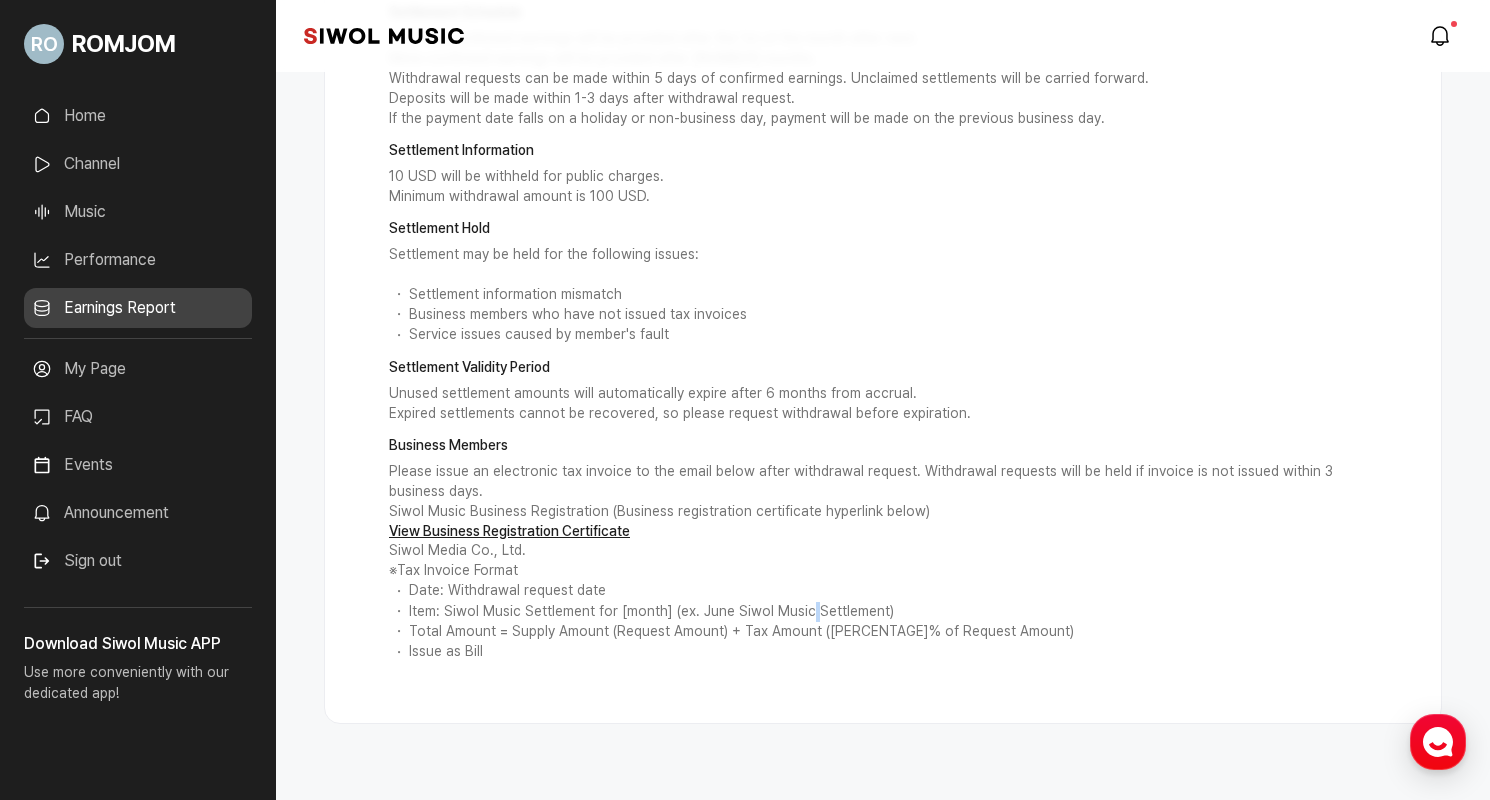 click on "Item: Siwol Music Settlement for [month] (ex. June Siwol Music Settlement)" at bounding box center (883, 612) 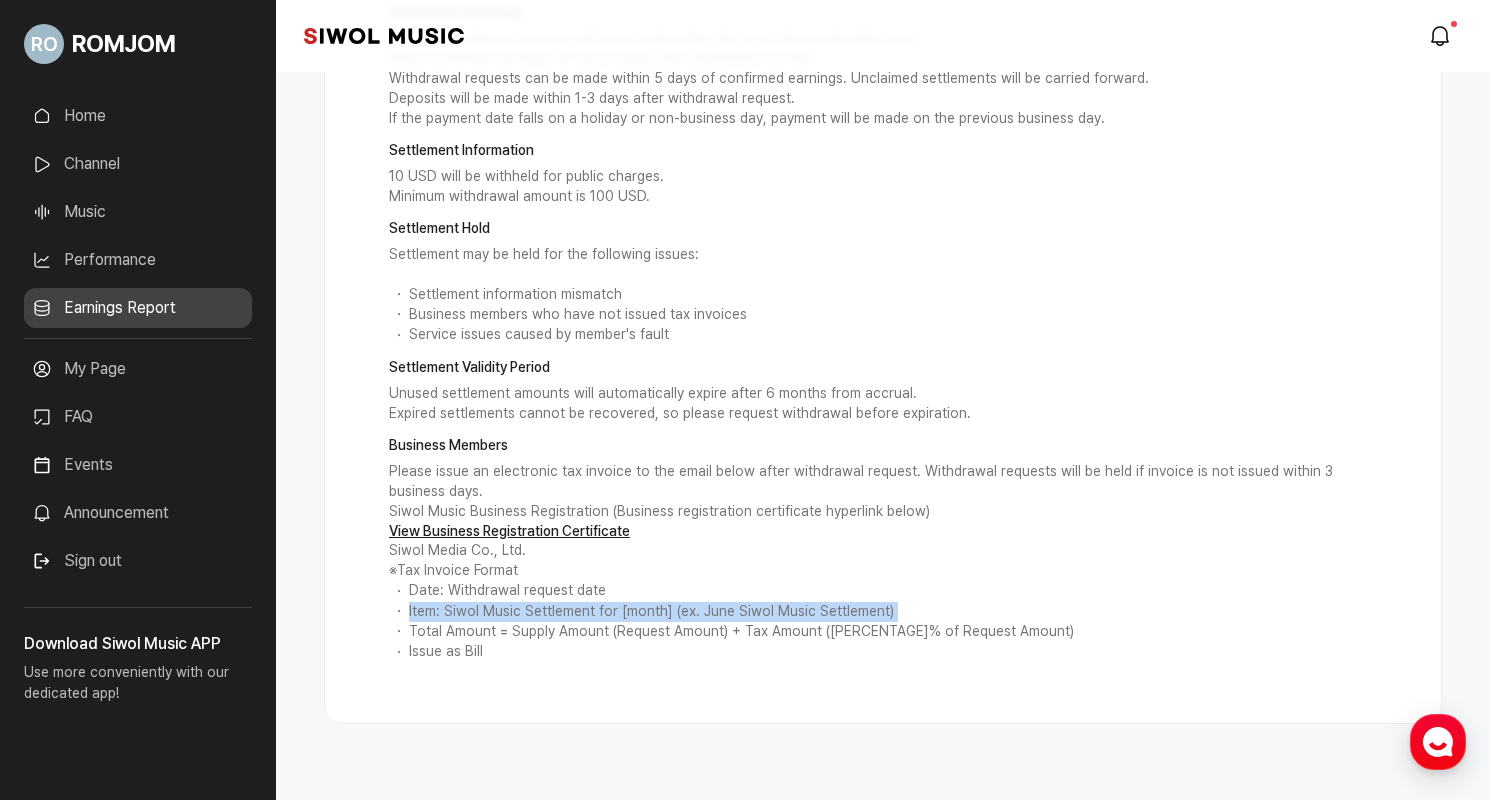 click on "Item: Siwol Music Settlement for [month] (ex. June Siwol Music Settlement)" at bounding box center [883, 612] 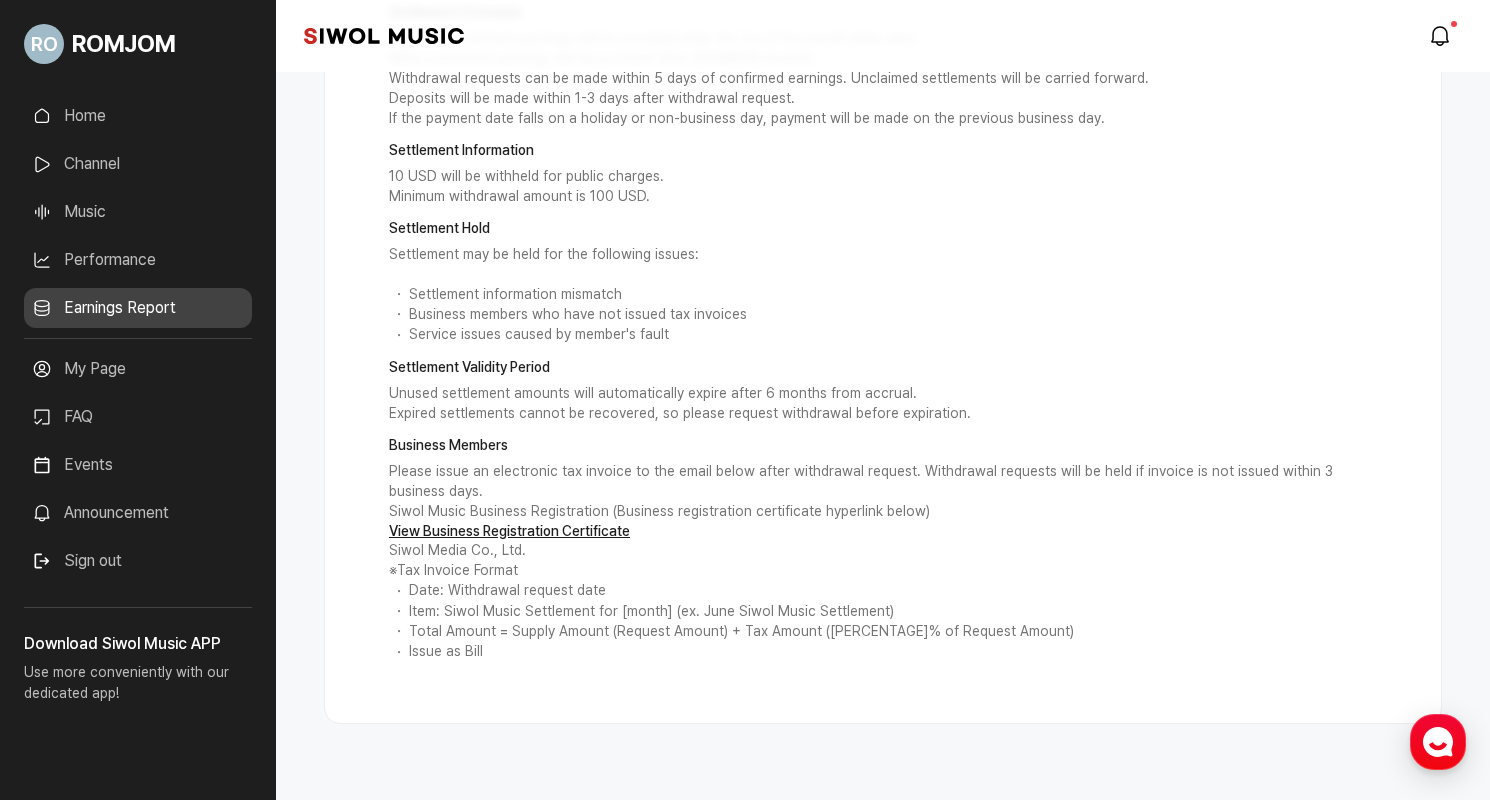click on "Item: Siwol Music Settlement for [month] (ex. June Siwol Music Settlement)" at bounding box center (883, 612) 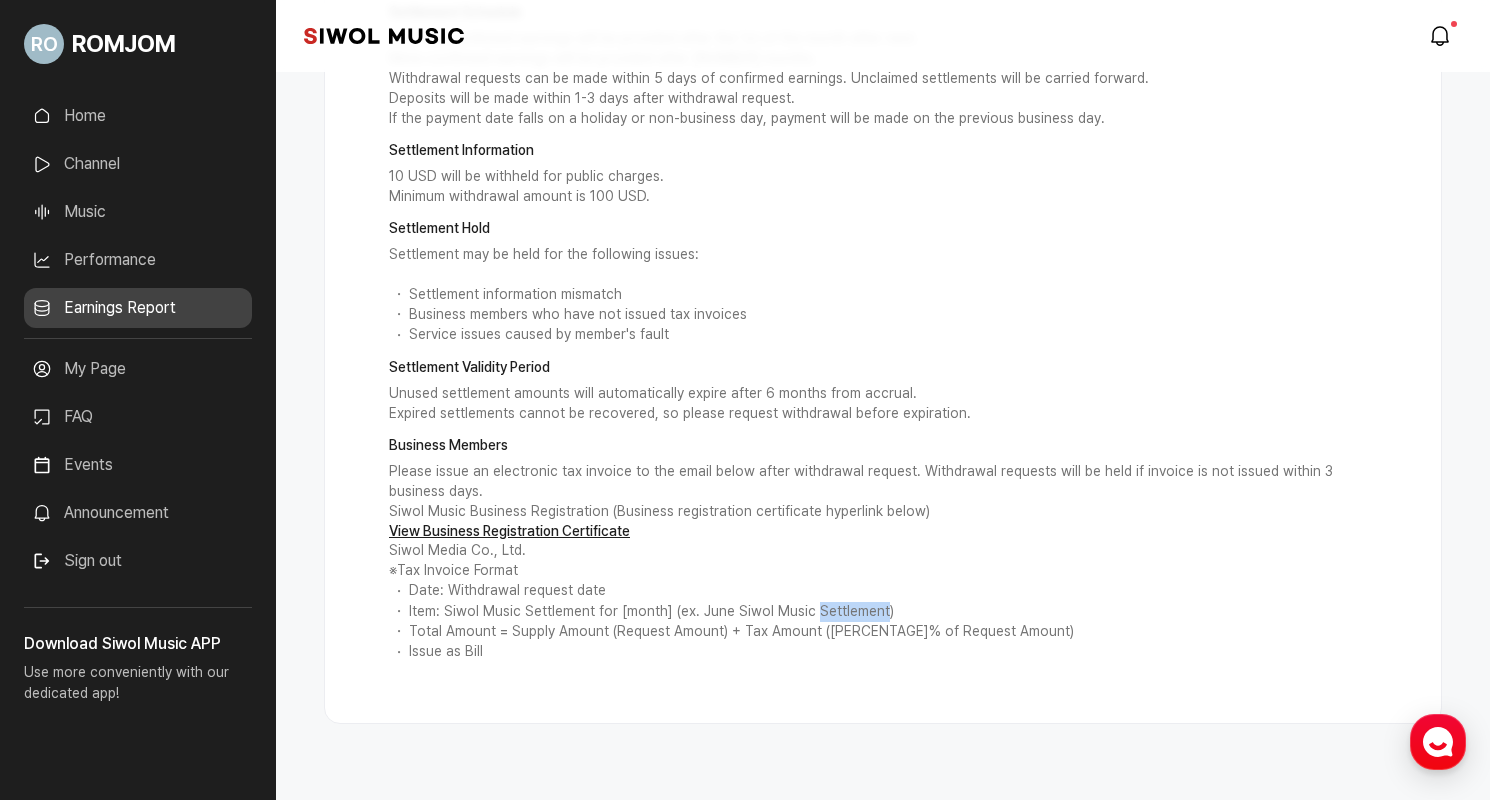 click on "Total Amount = Supply Amount (Request Amount) + Tax Amount ([PERCENTAGE]% of Request Amount)" at bounding box center (883, 632) 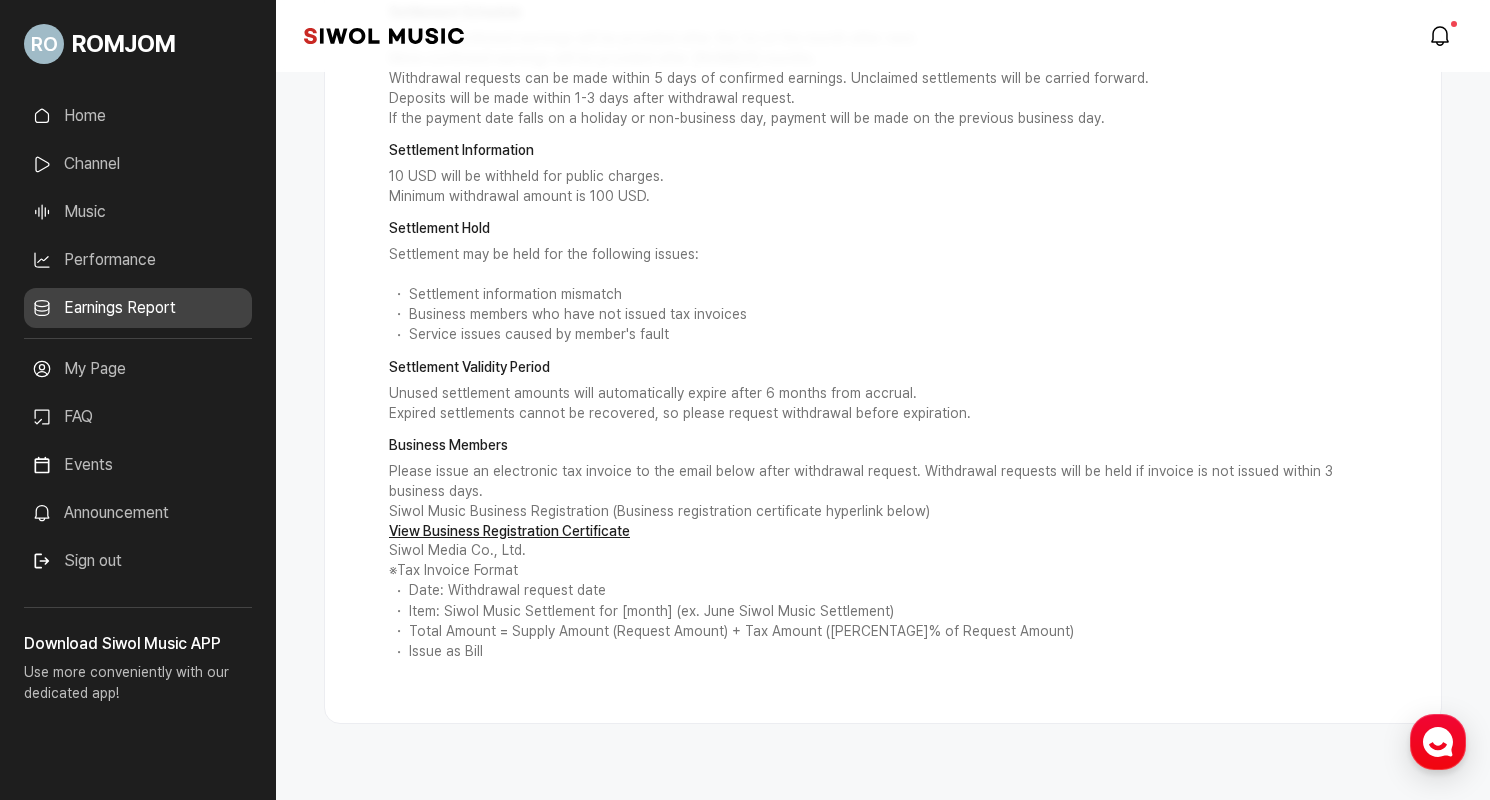 click on "Total Amount = Supply Amount (Request Amount) + Tax Amount ([PERCENTAGE]% of Request Amount)" at bounding box center (883, 632) 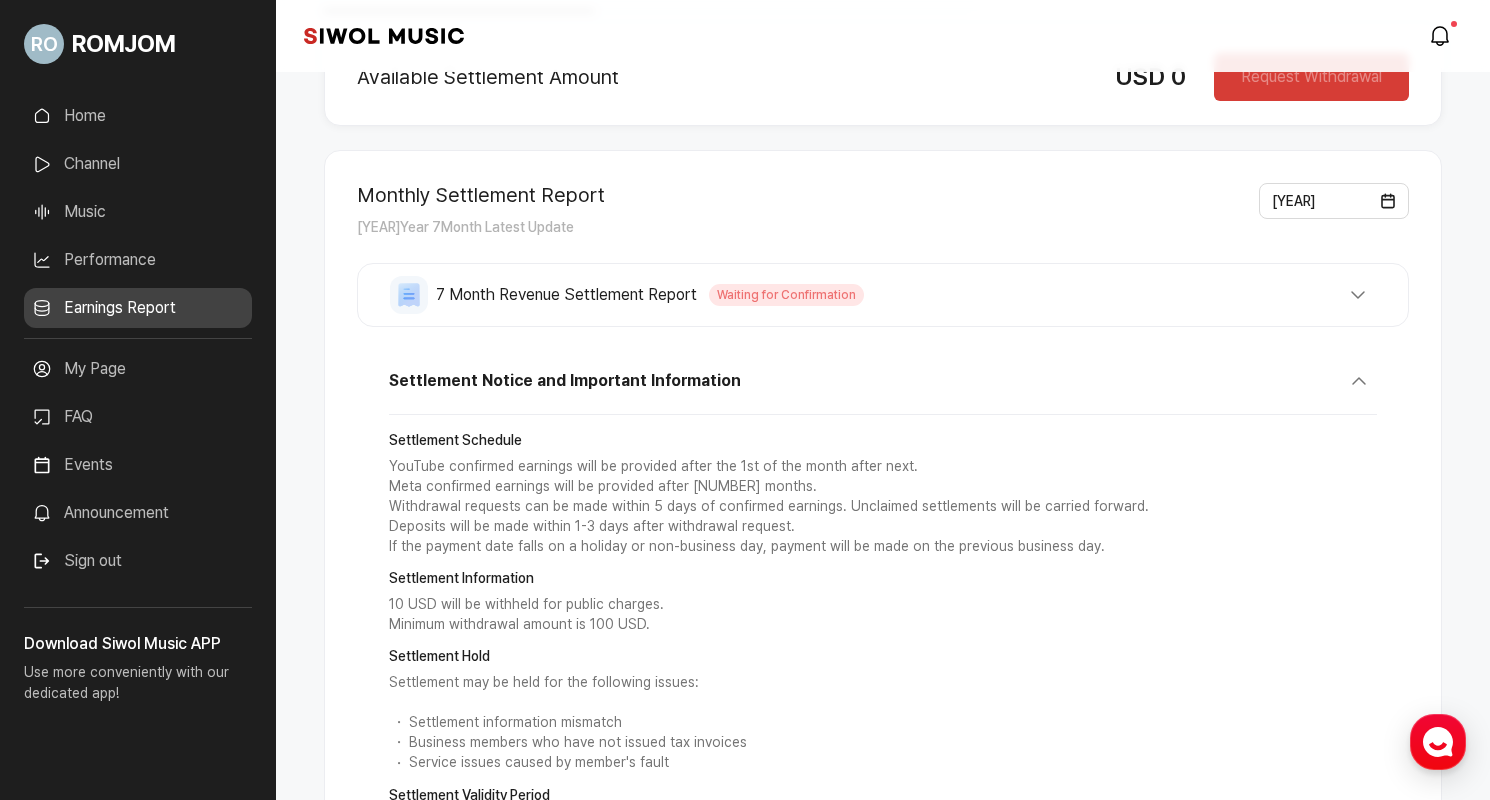scroll, scrollTop: 173, scrollLeft: 0, axis: vertical 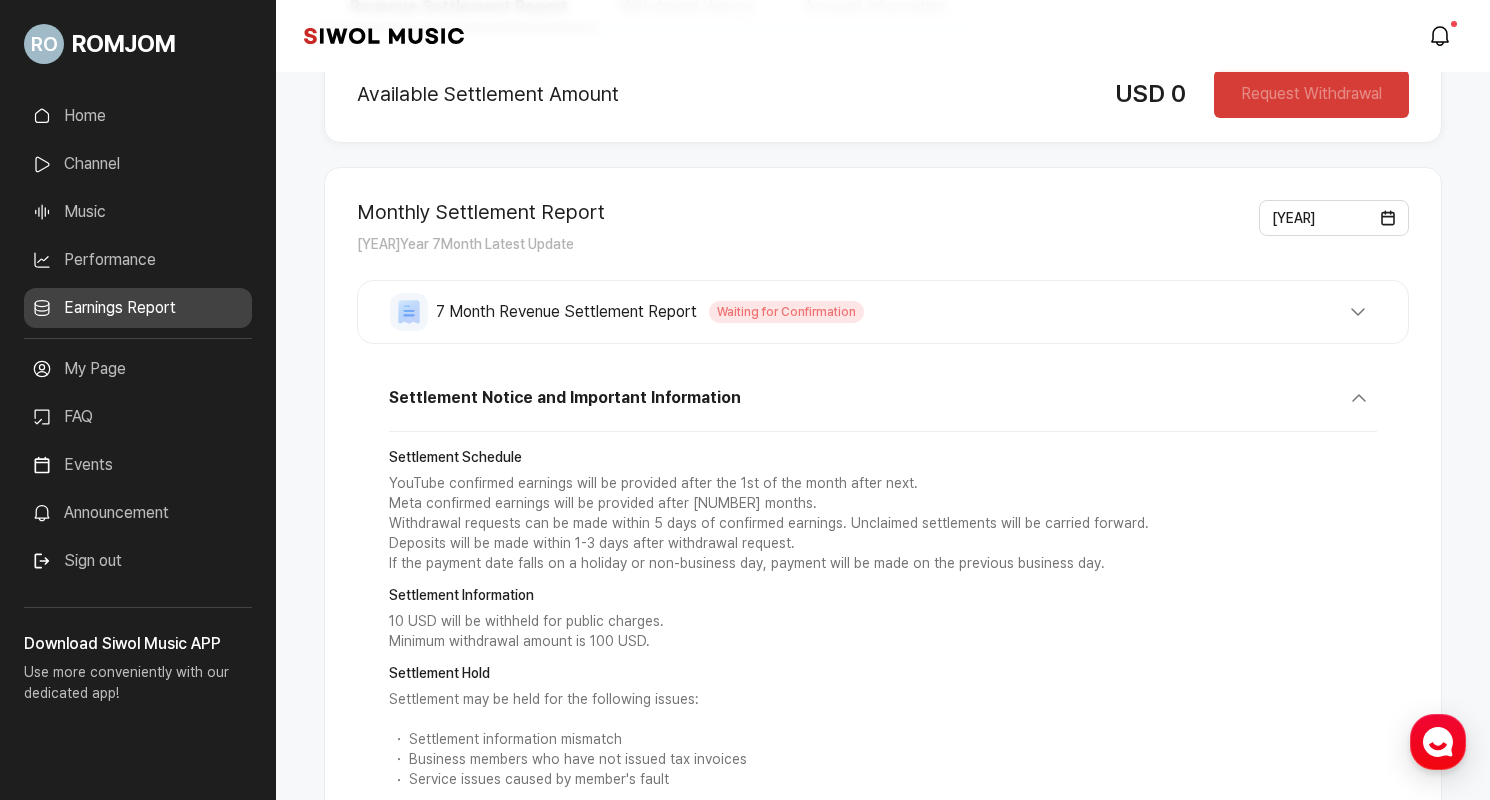 click on "My Page" at bounding box center (138, 369) 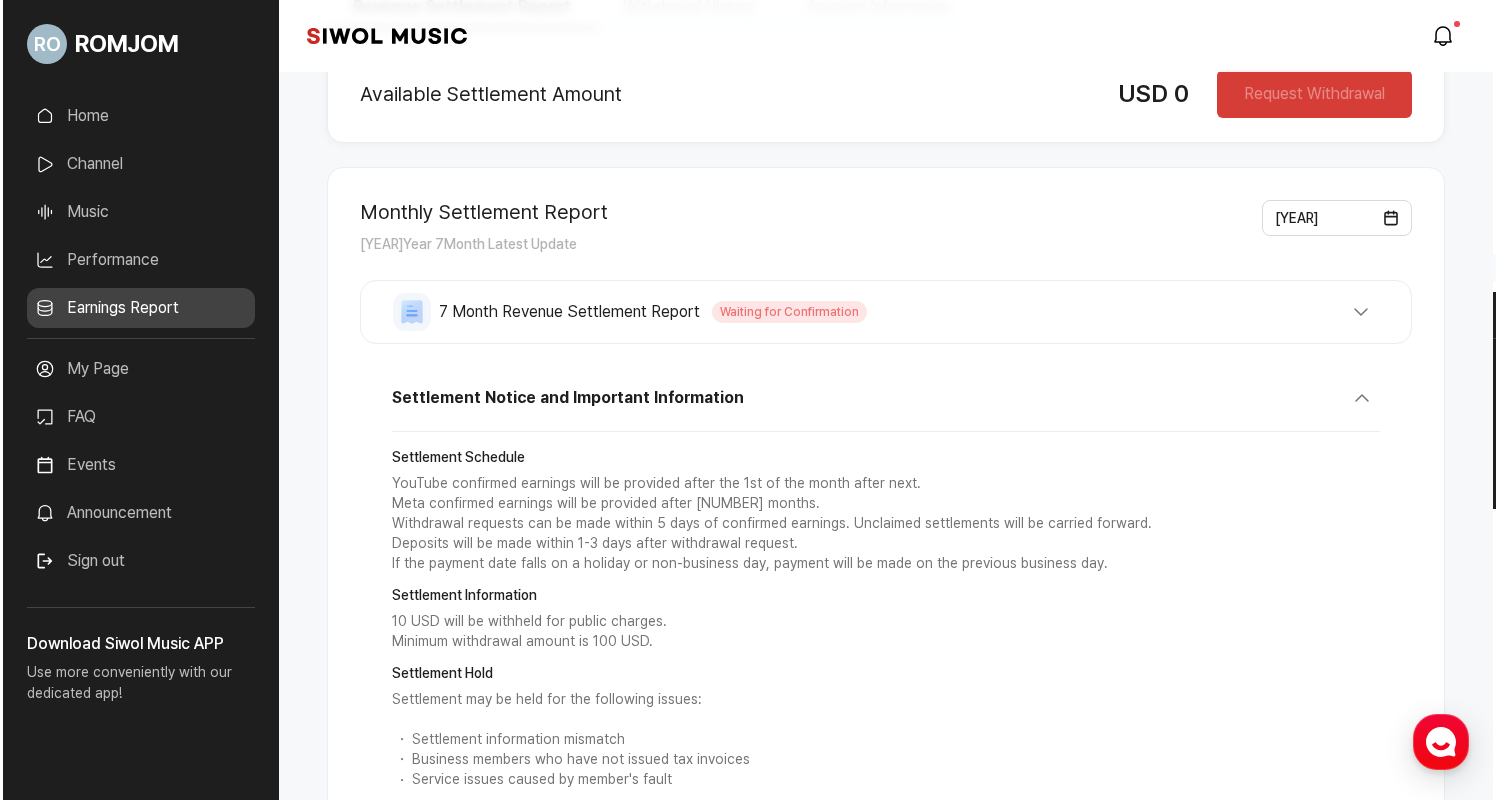 scroll, scrollTop: 0, scrollLeft: 0, axis: both 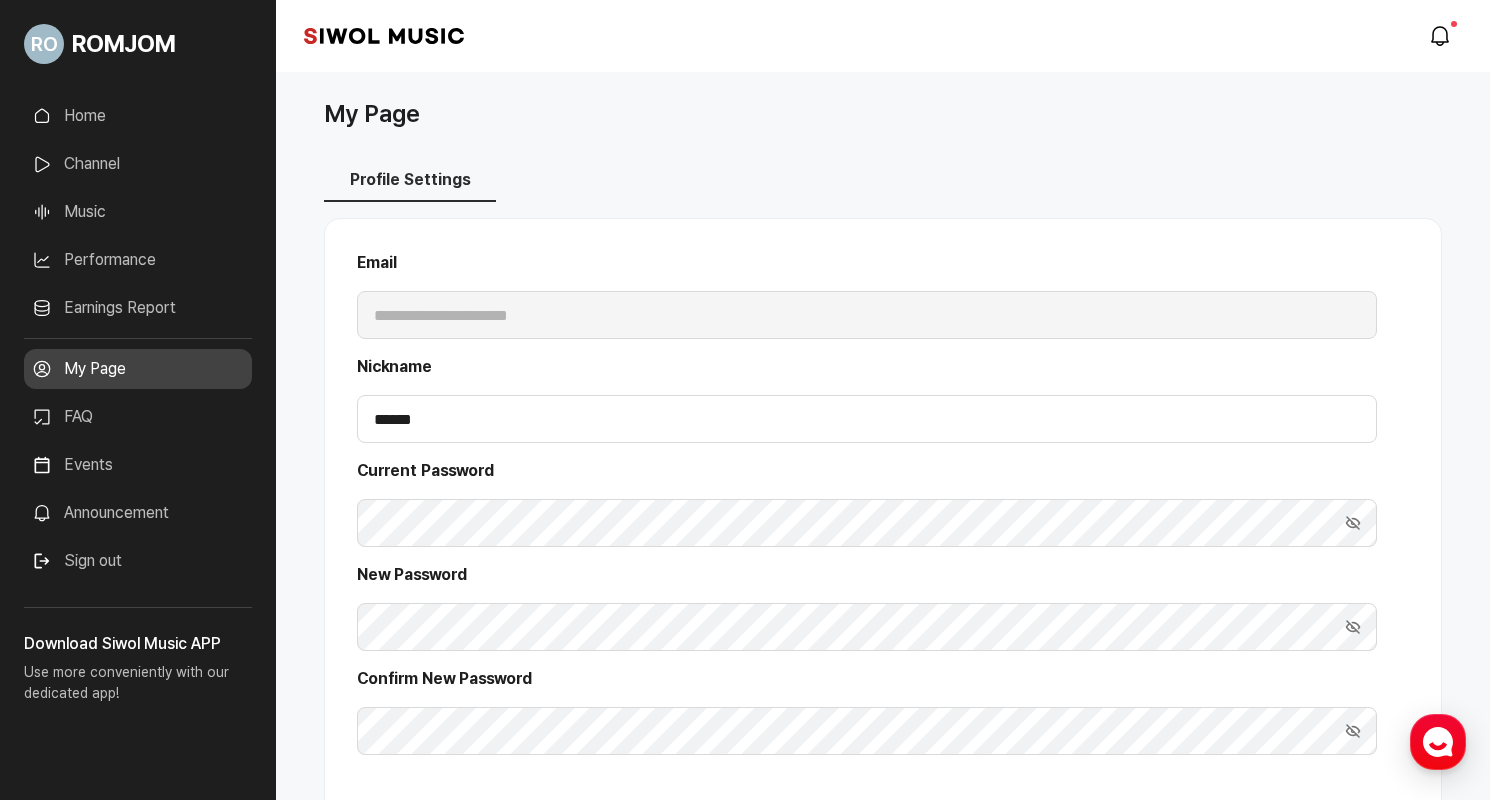 click on "Performance" at bounding box center (138, 260) 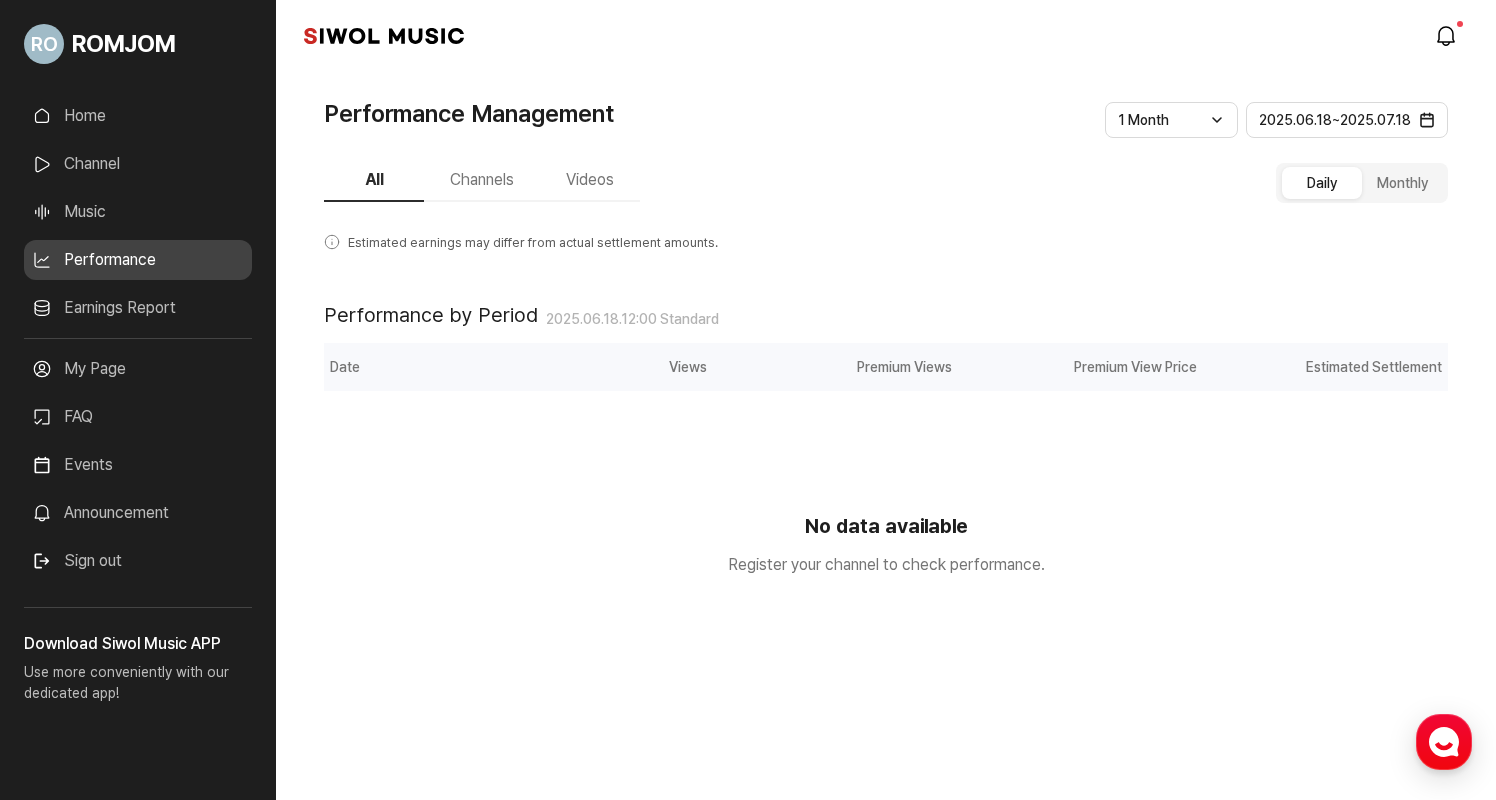 scroll, scrollTop: 0, scrollLeft: 0, axis: both 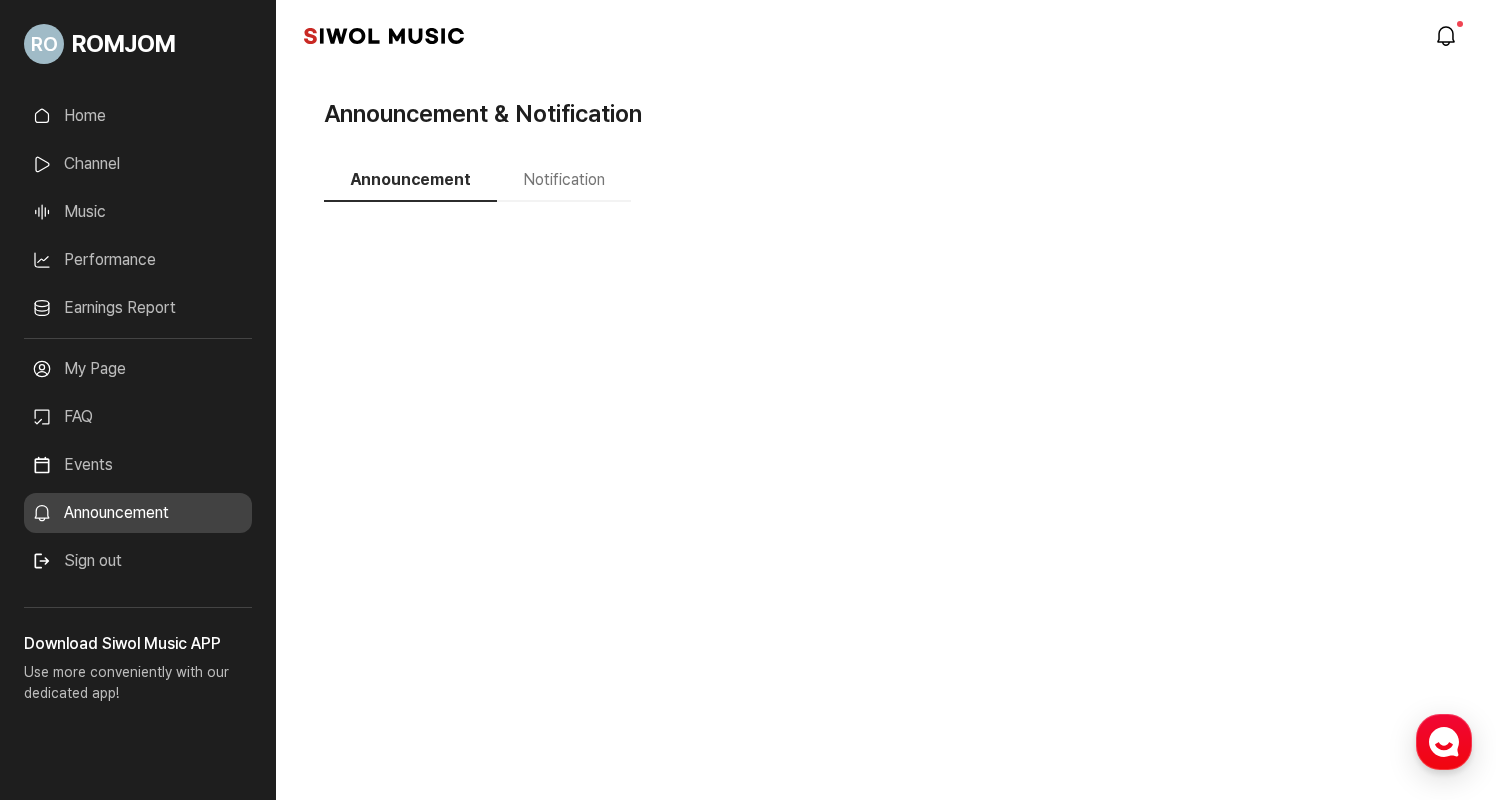 click on "Events" at bounding box center [138, 465] 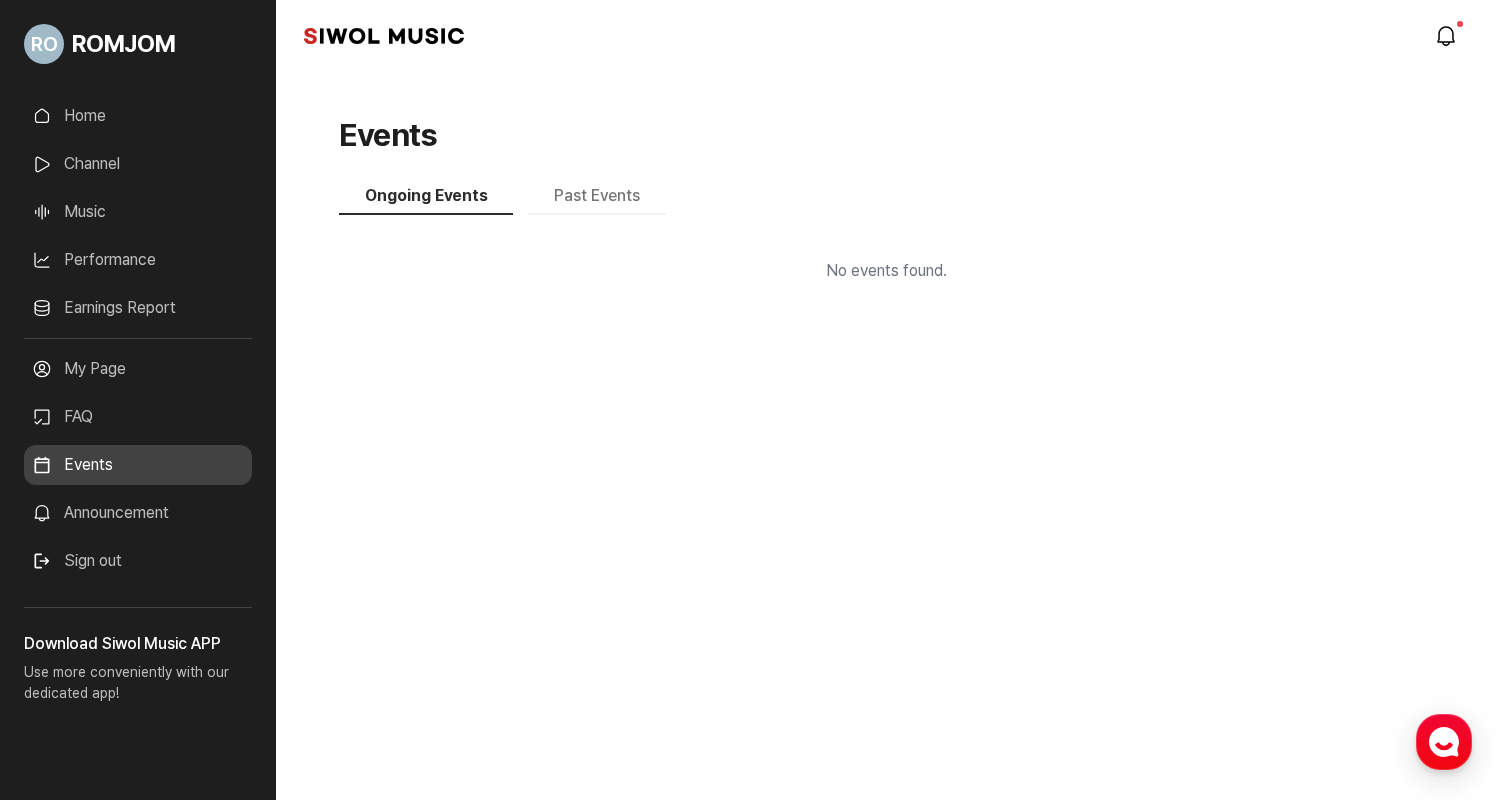 click on "FAQ" at bounding box center [138, 417] 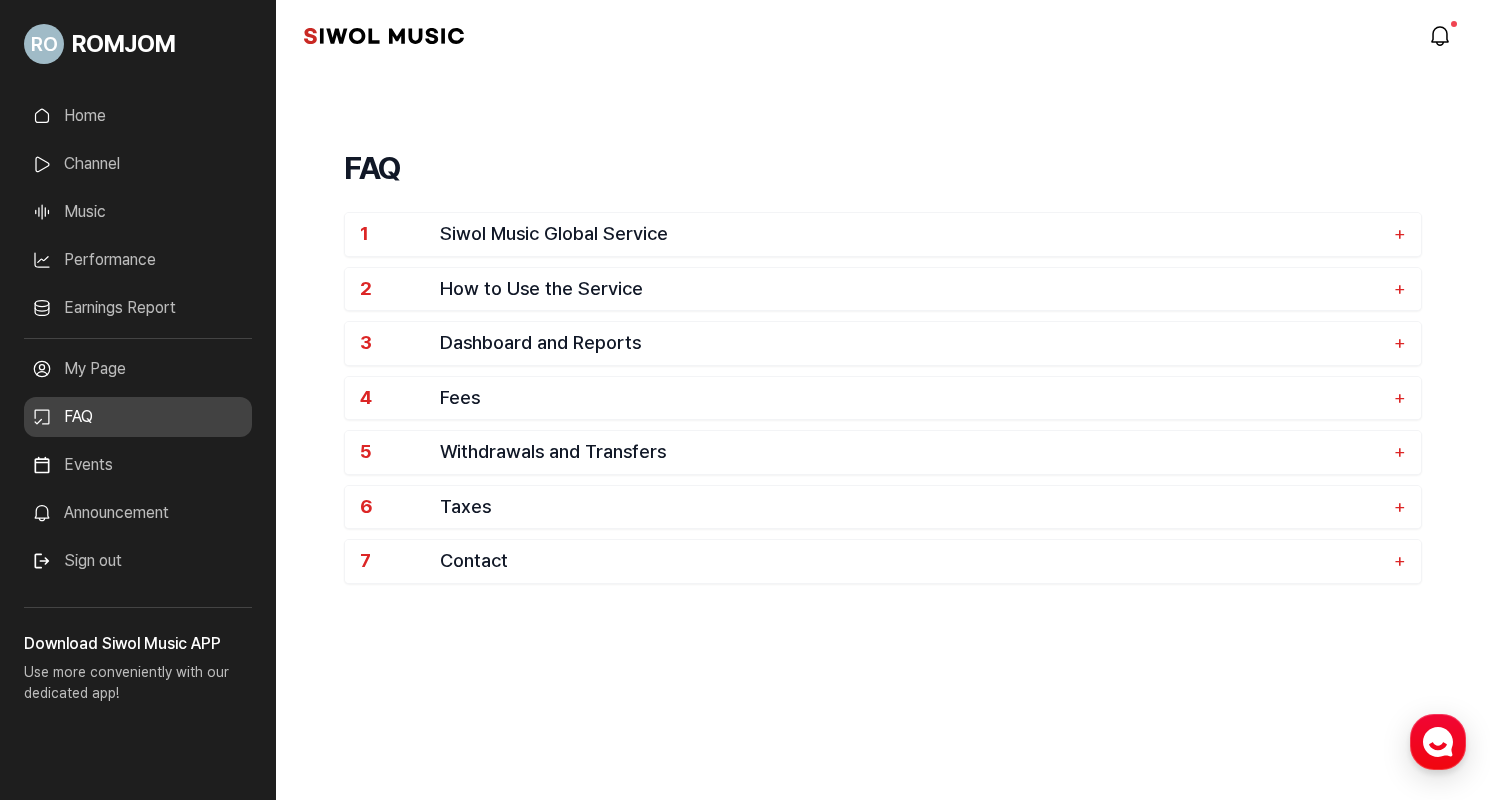 click on "My Page" at bounding box center [138, 369] 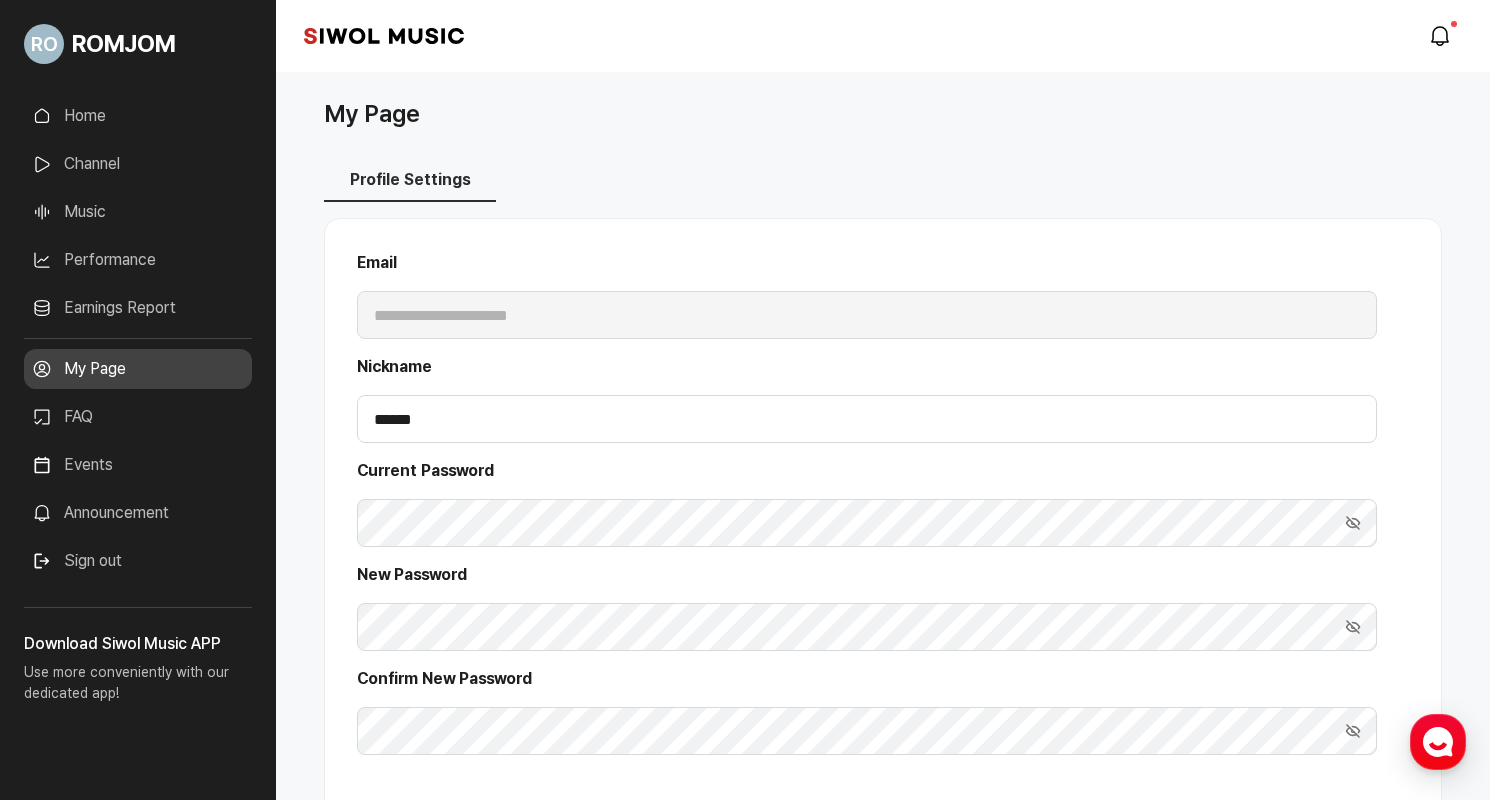click on "Earnings Report" at bounding box center (138, 308) 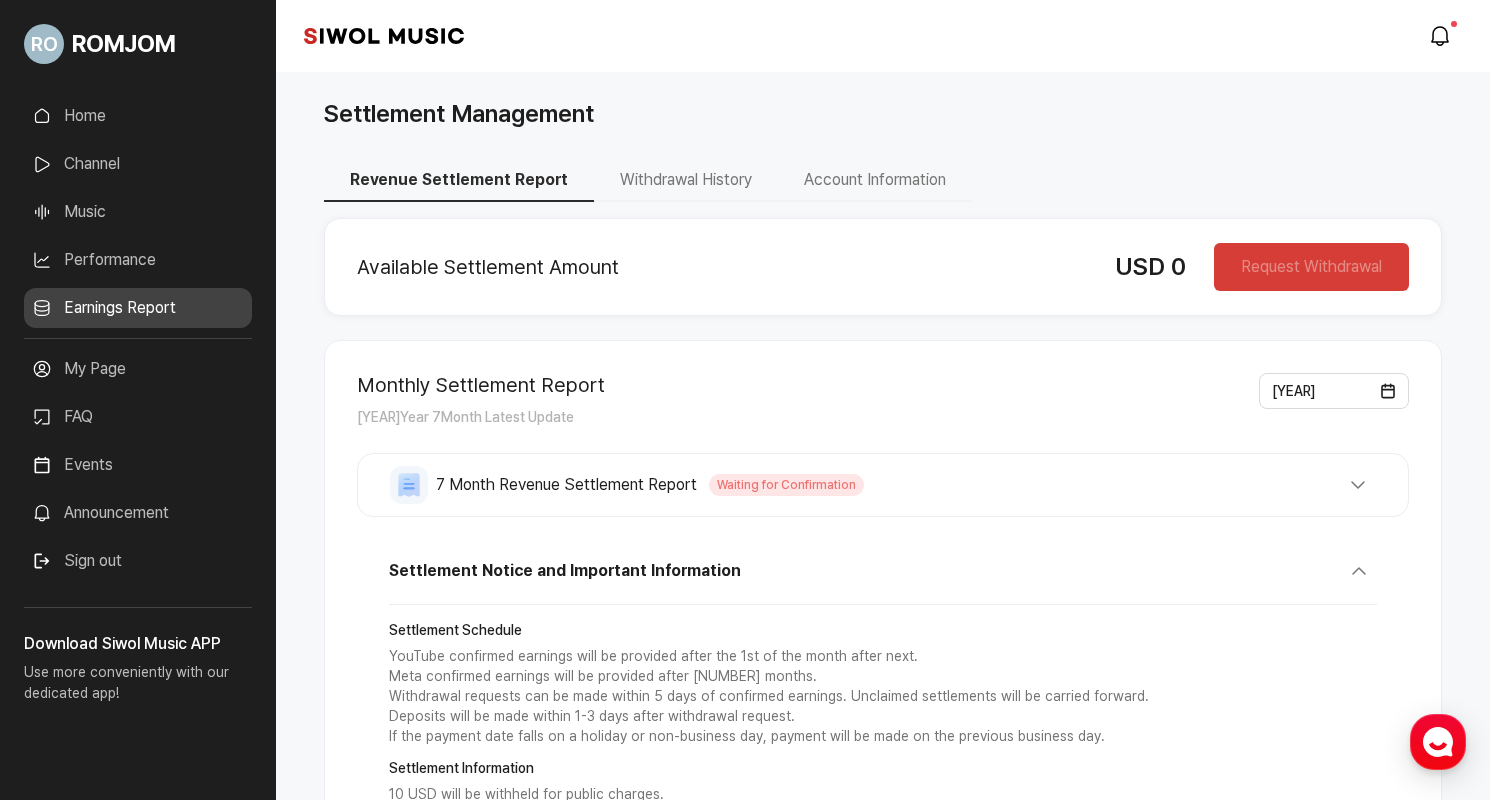 click on "Performance" at bounding box center (138, 260) 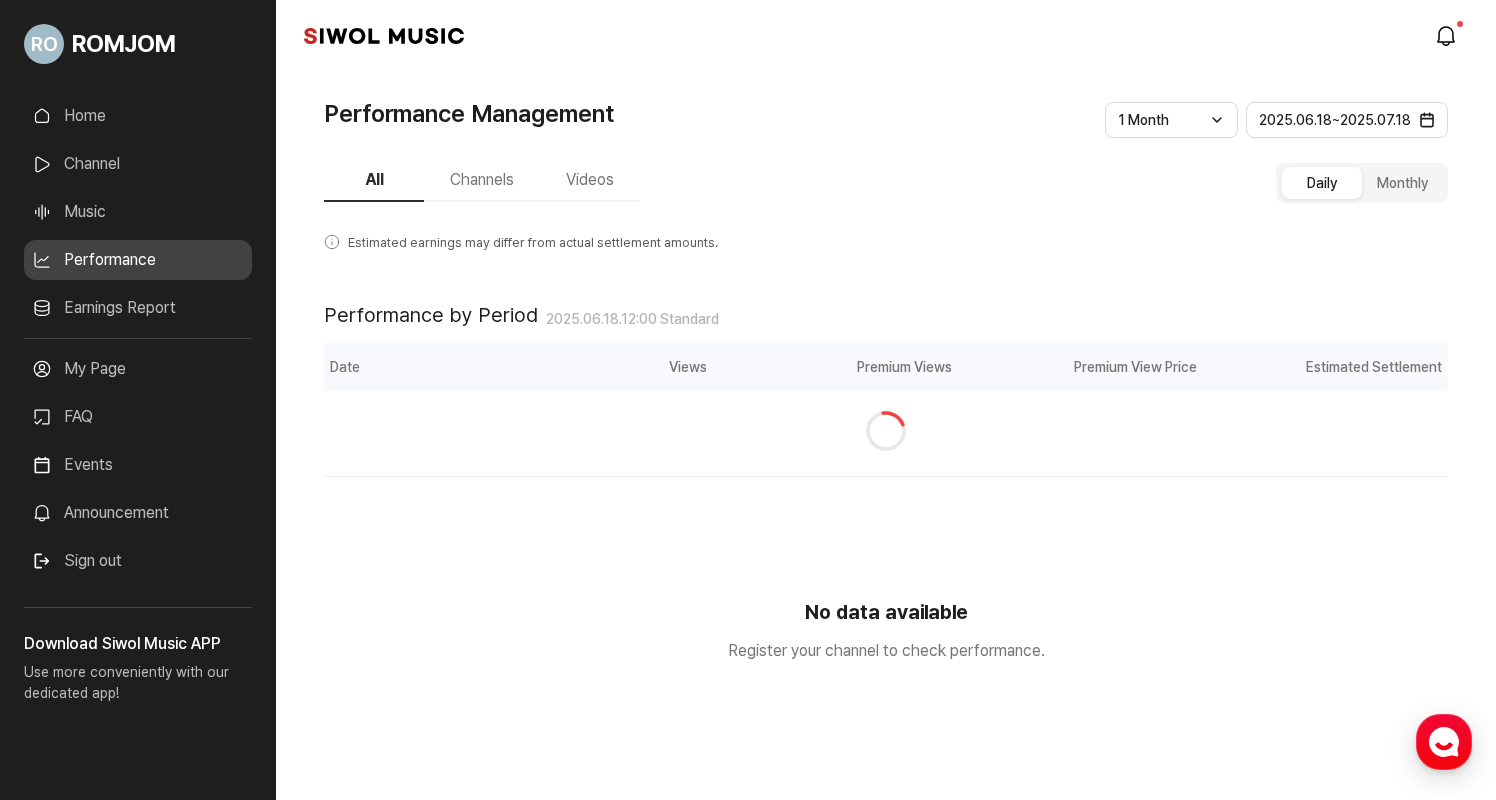 click on "Home   Channel   Music   Performance   Earnings Report   More" at bounding box center (138, 217) 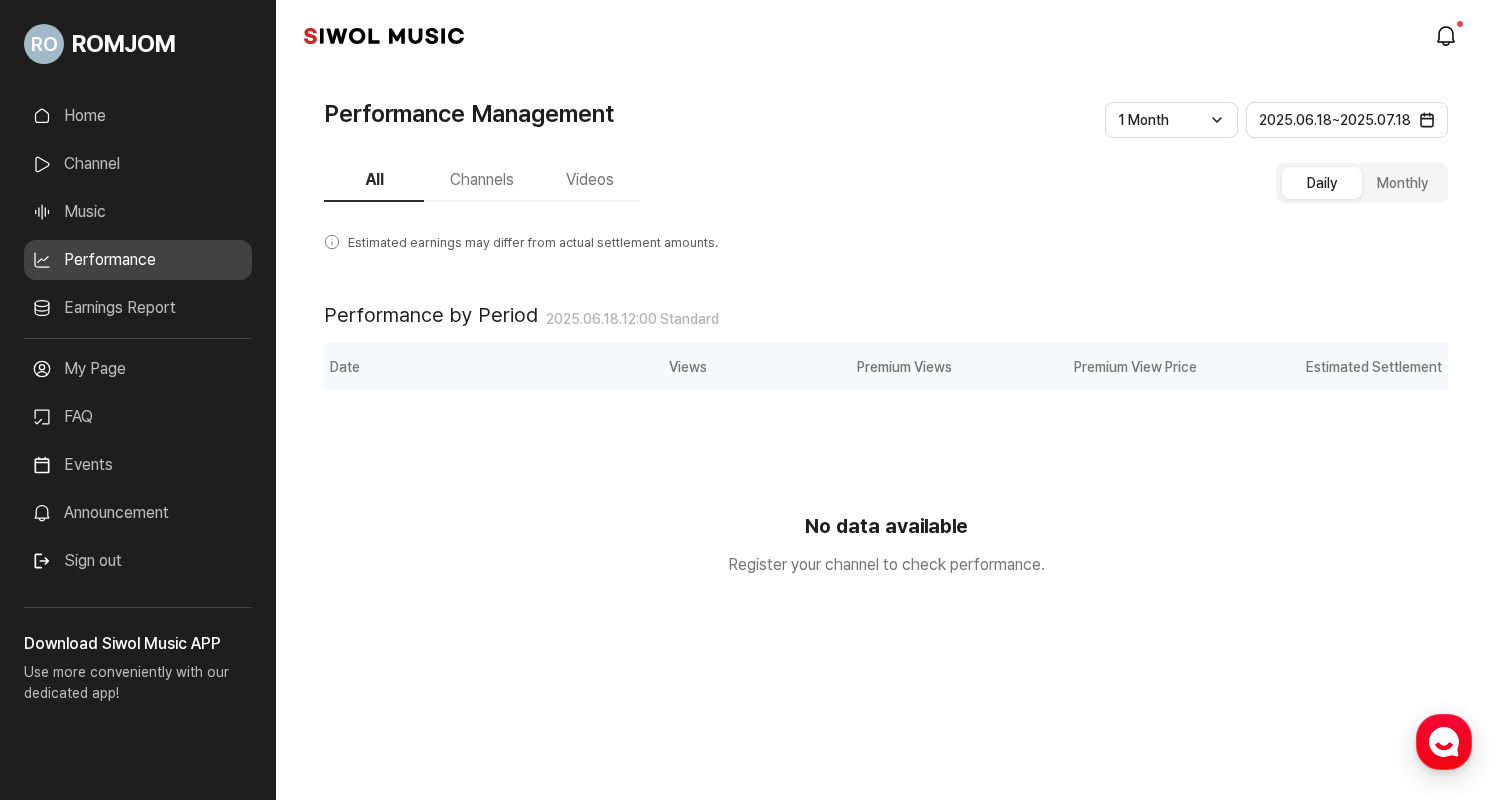 click on "Channel" at bounding box center (138, 164) 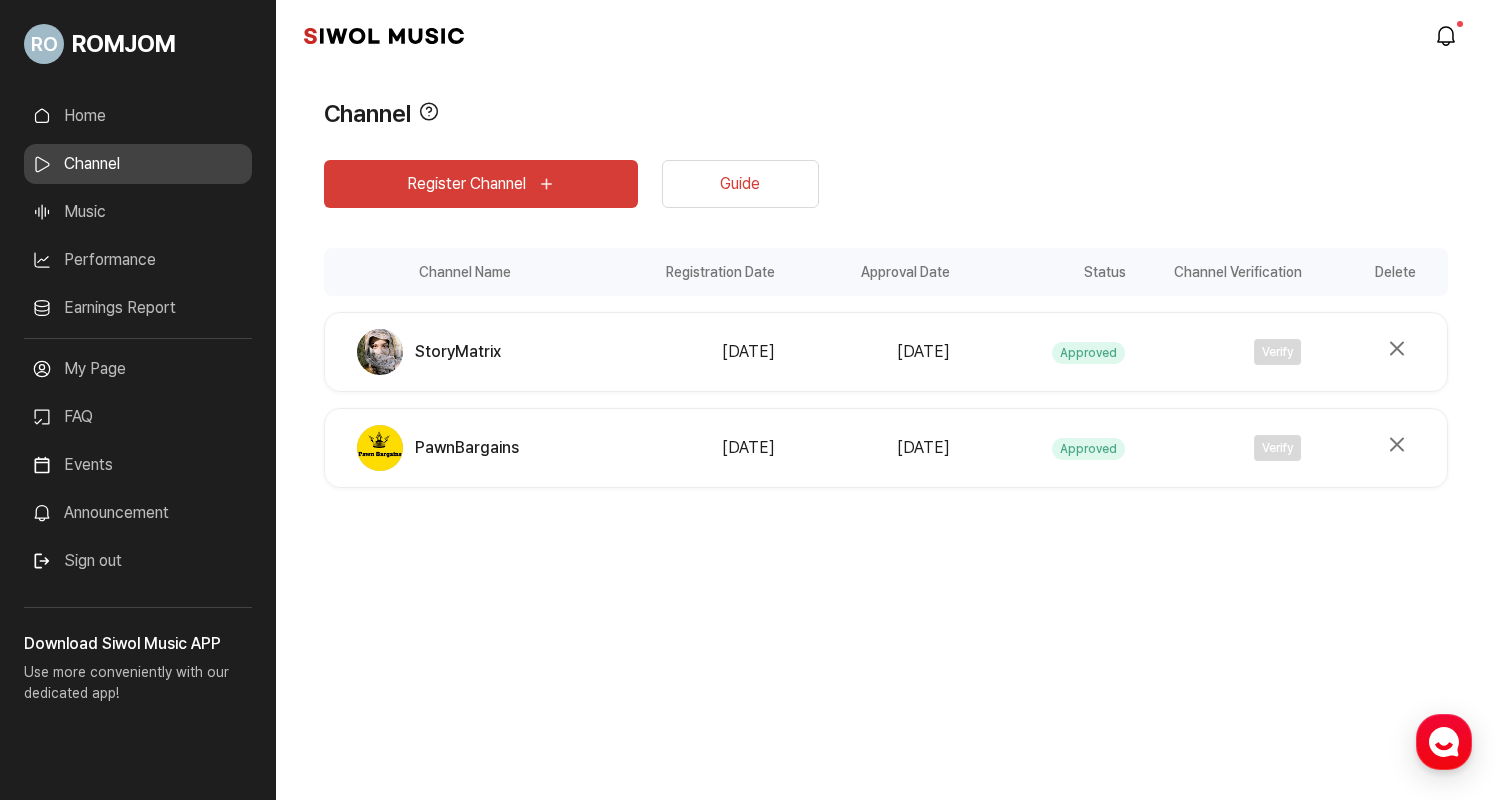click on "Verify" at bounding box center (1218, 352) 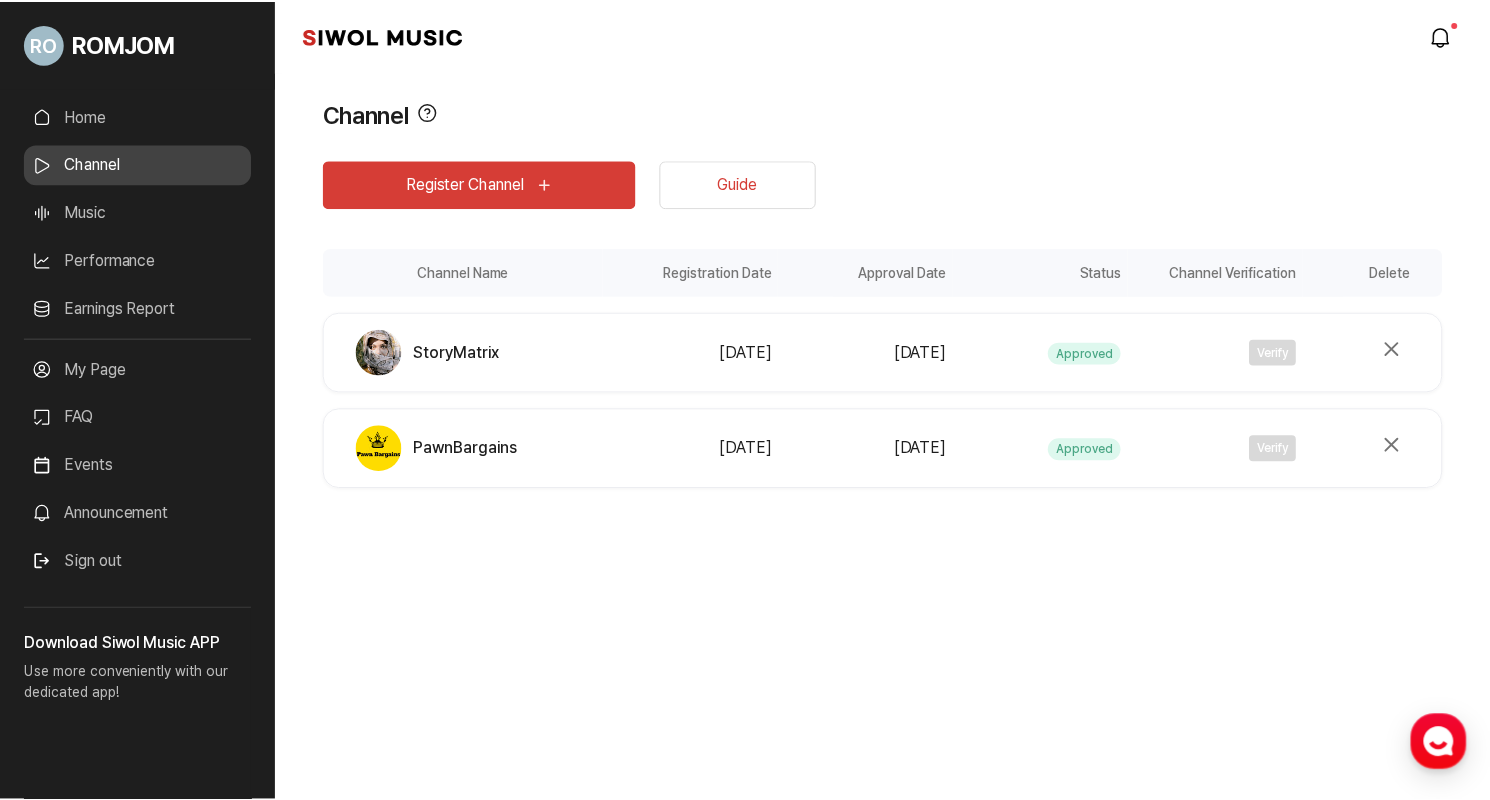 scroll, scrollTop: 0, scrollLeft: 0, axis: both 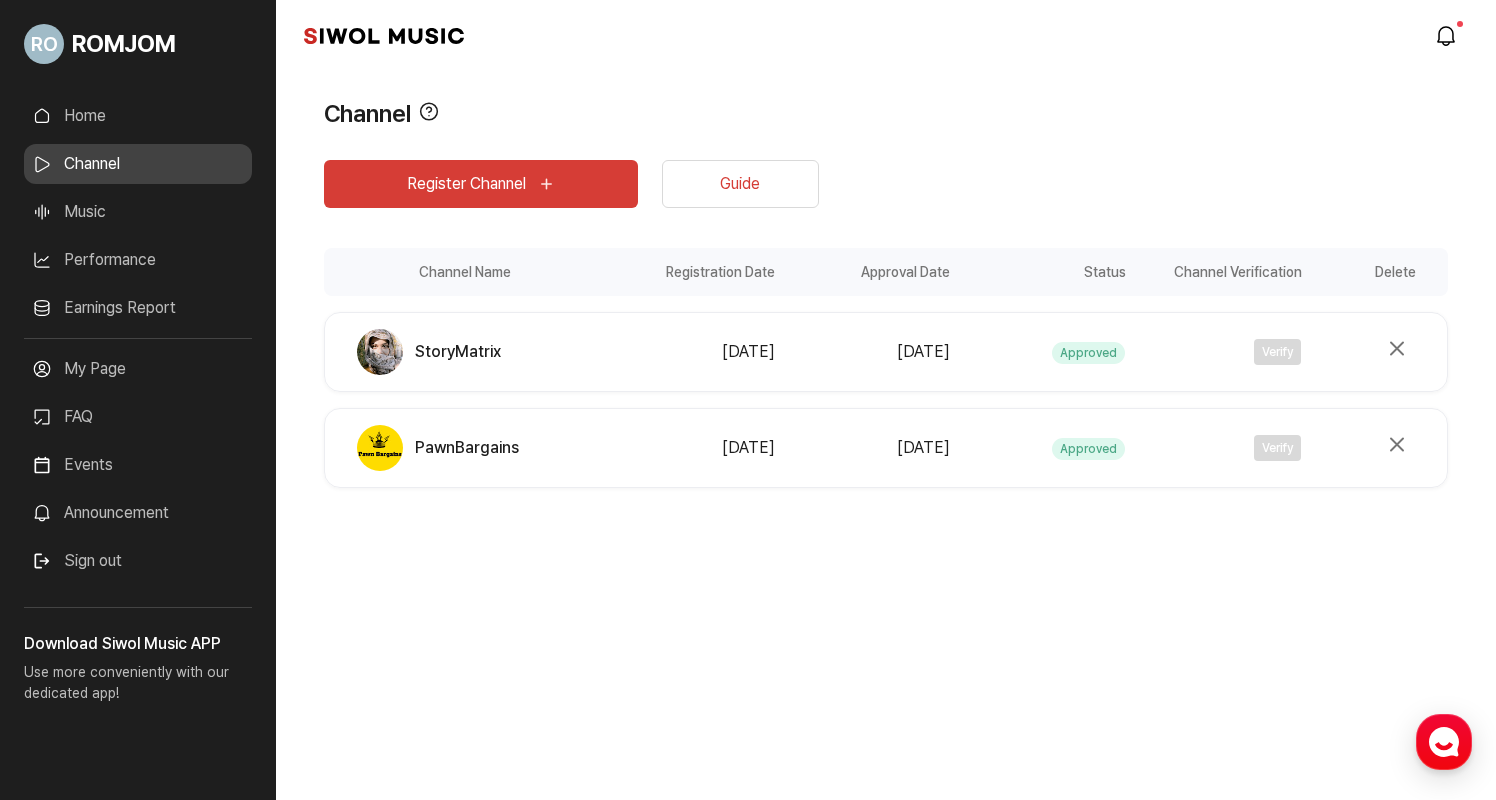 click on "Guide" at bounding box center (740, 184) 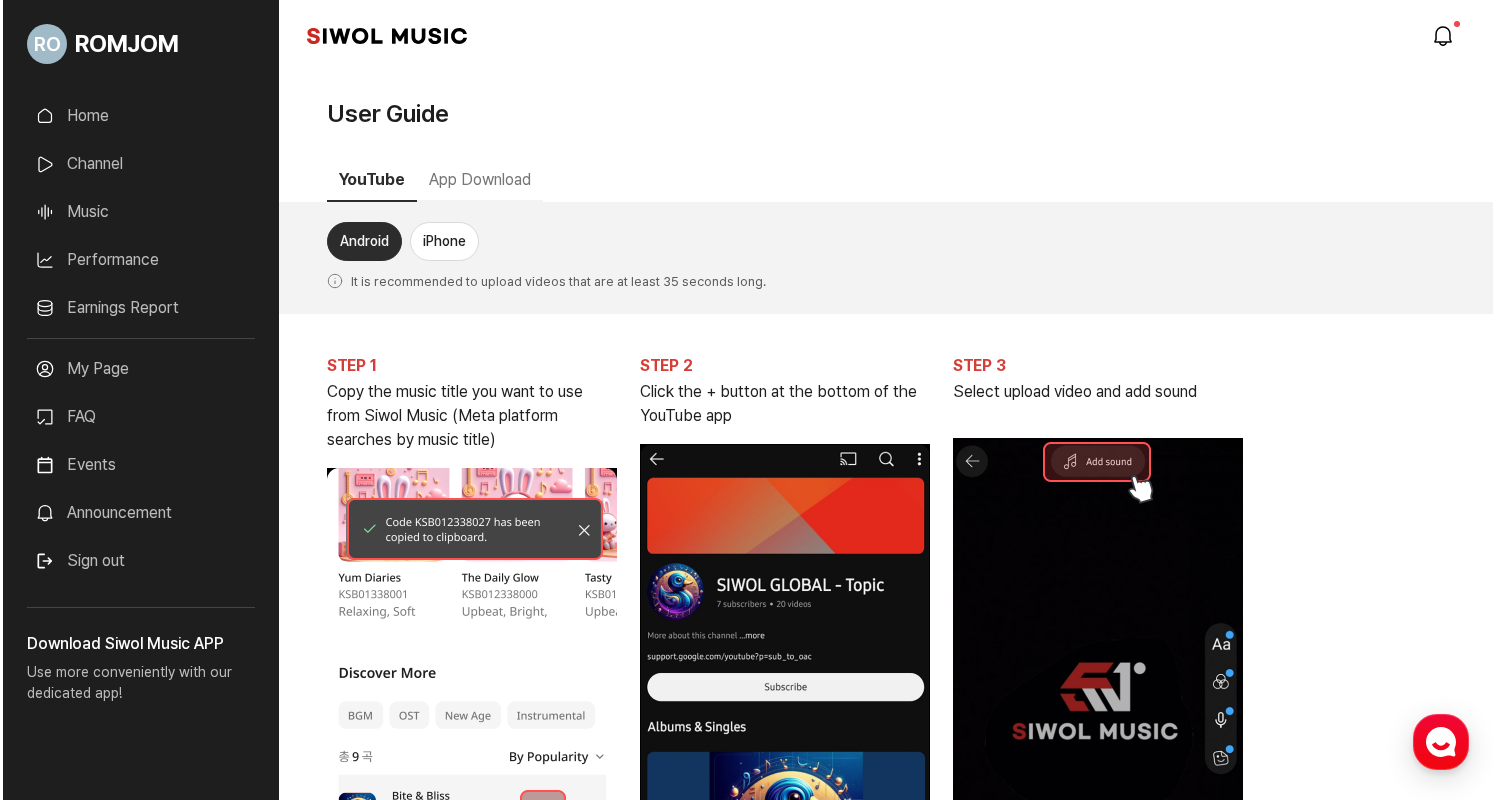 scroll, scrollTop: 0, scrollLeft: 0, axis: both 